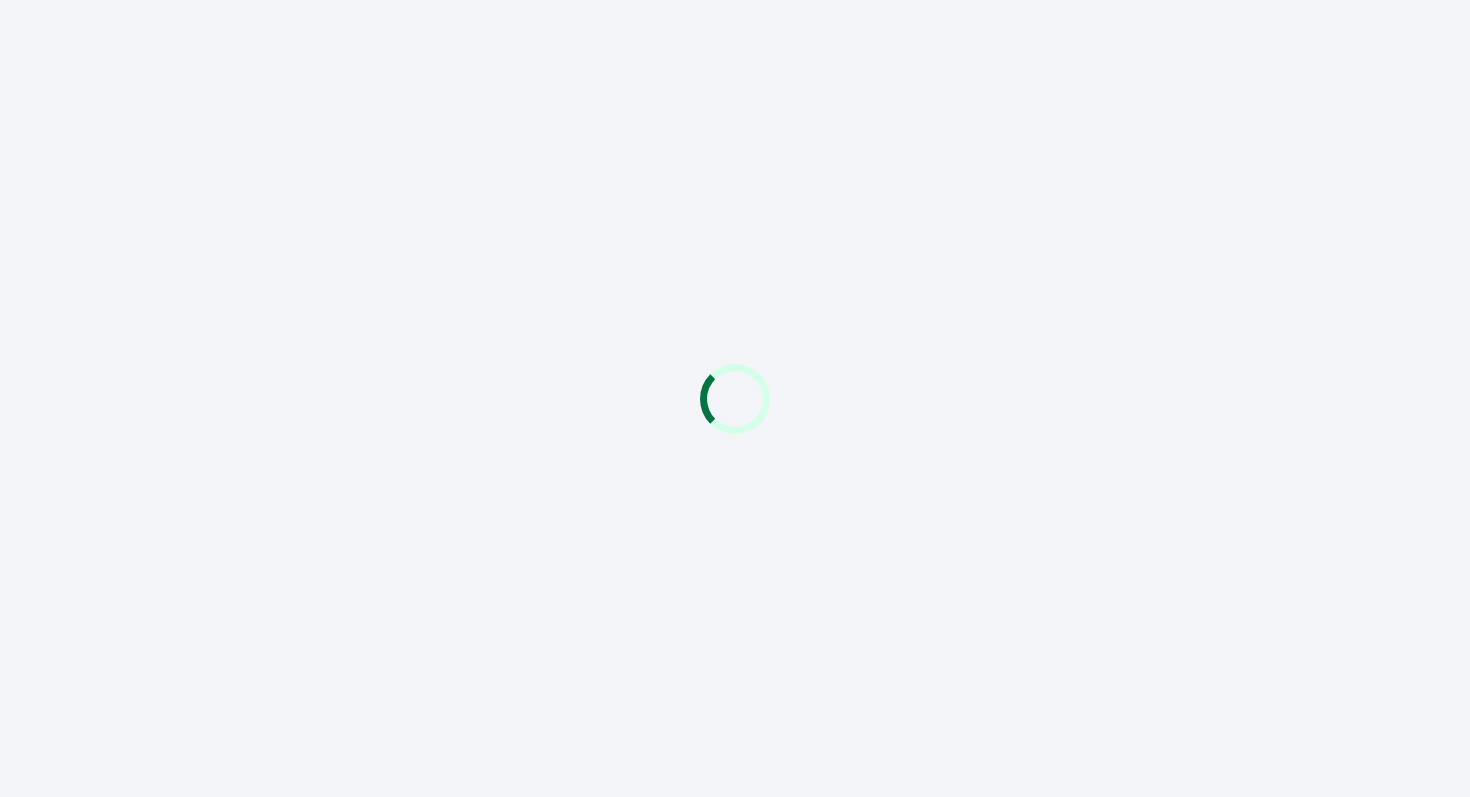 scroll, scrollTop: 0, scrollLeft: 0, axis: both 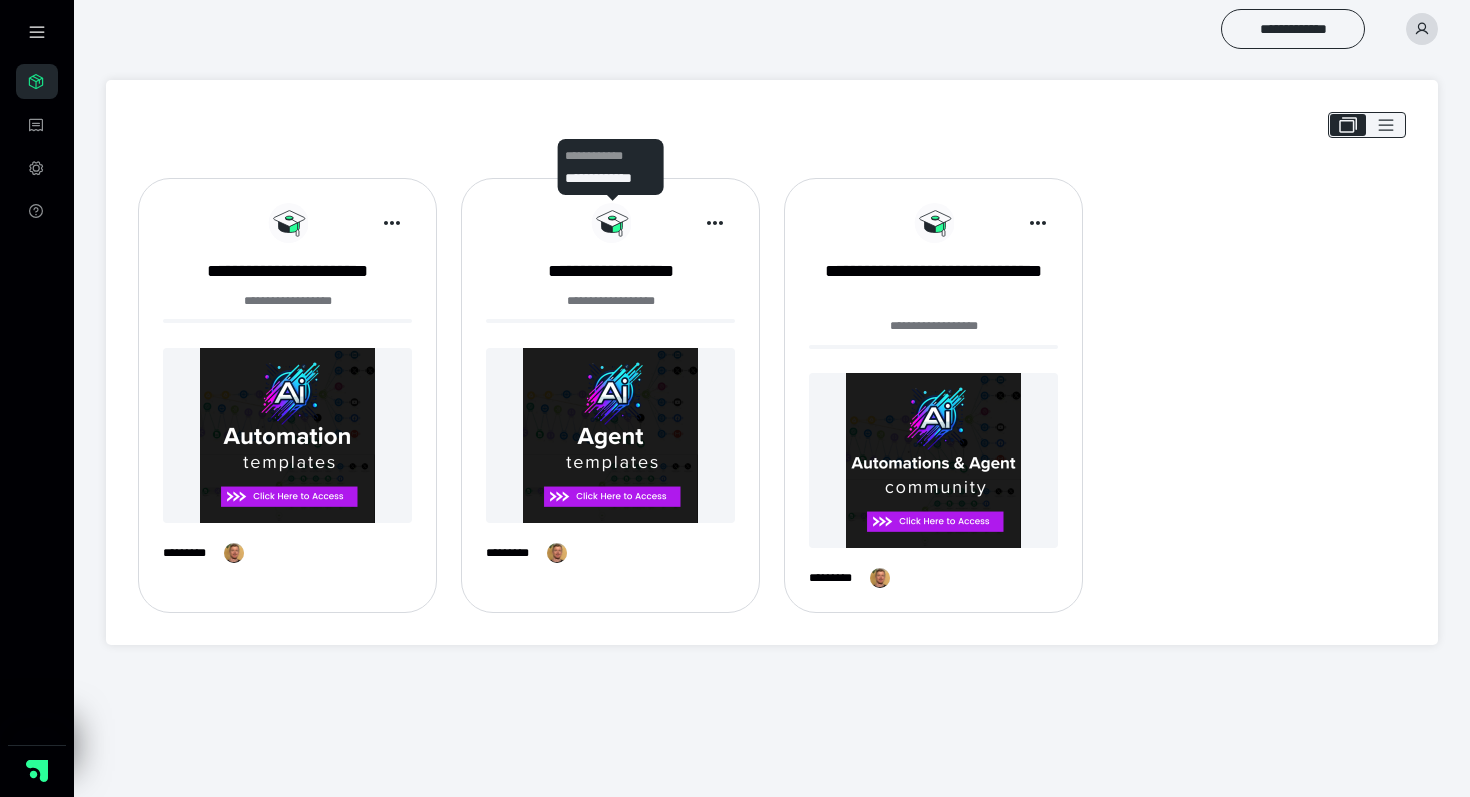 click 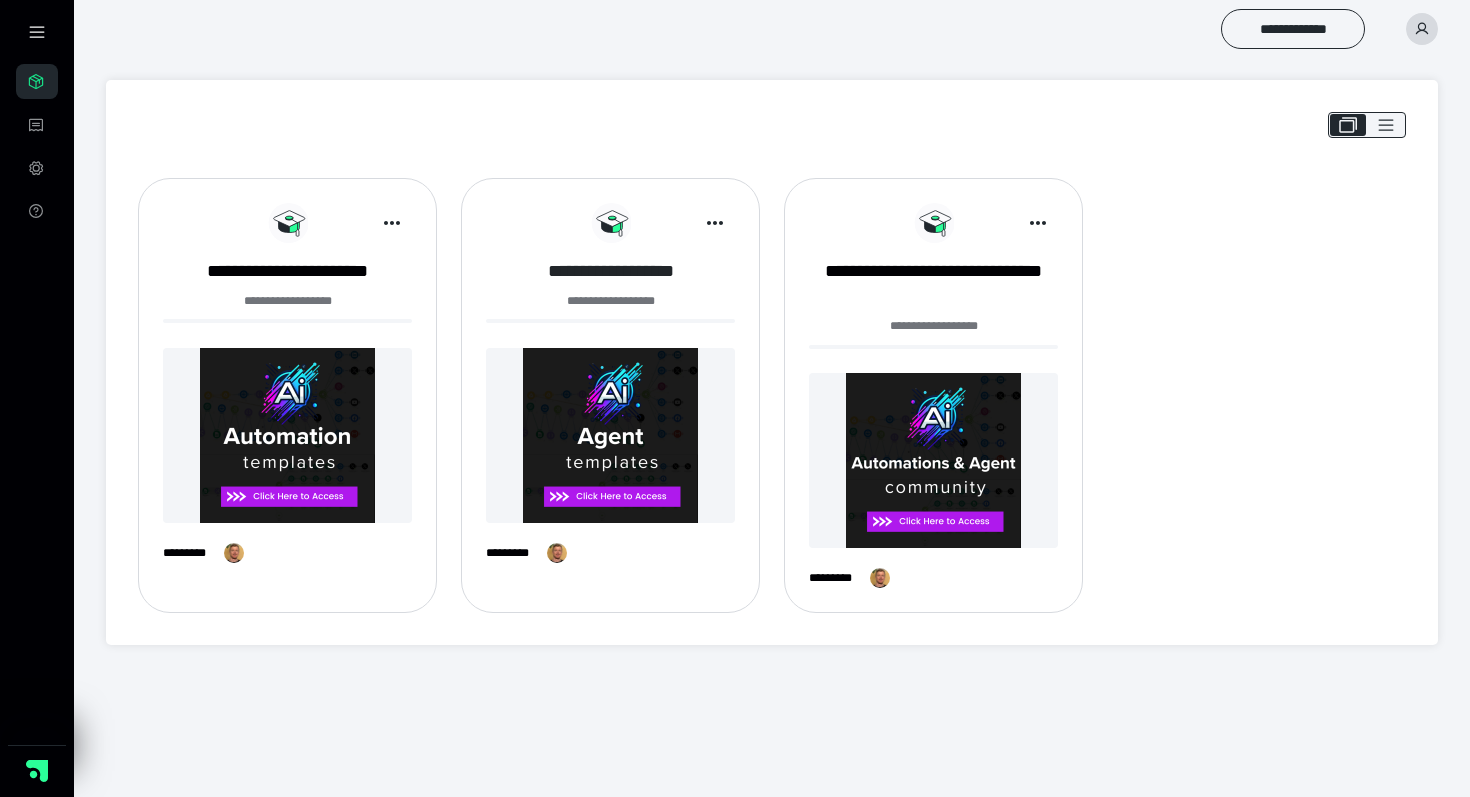click on "**********" at bounding box center [610, 271] 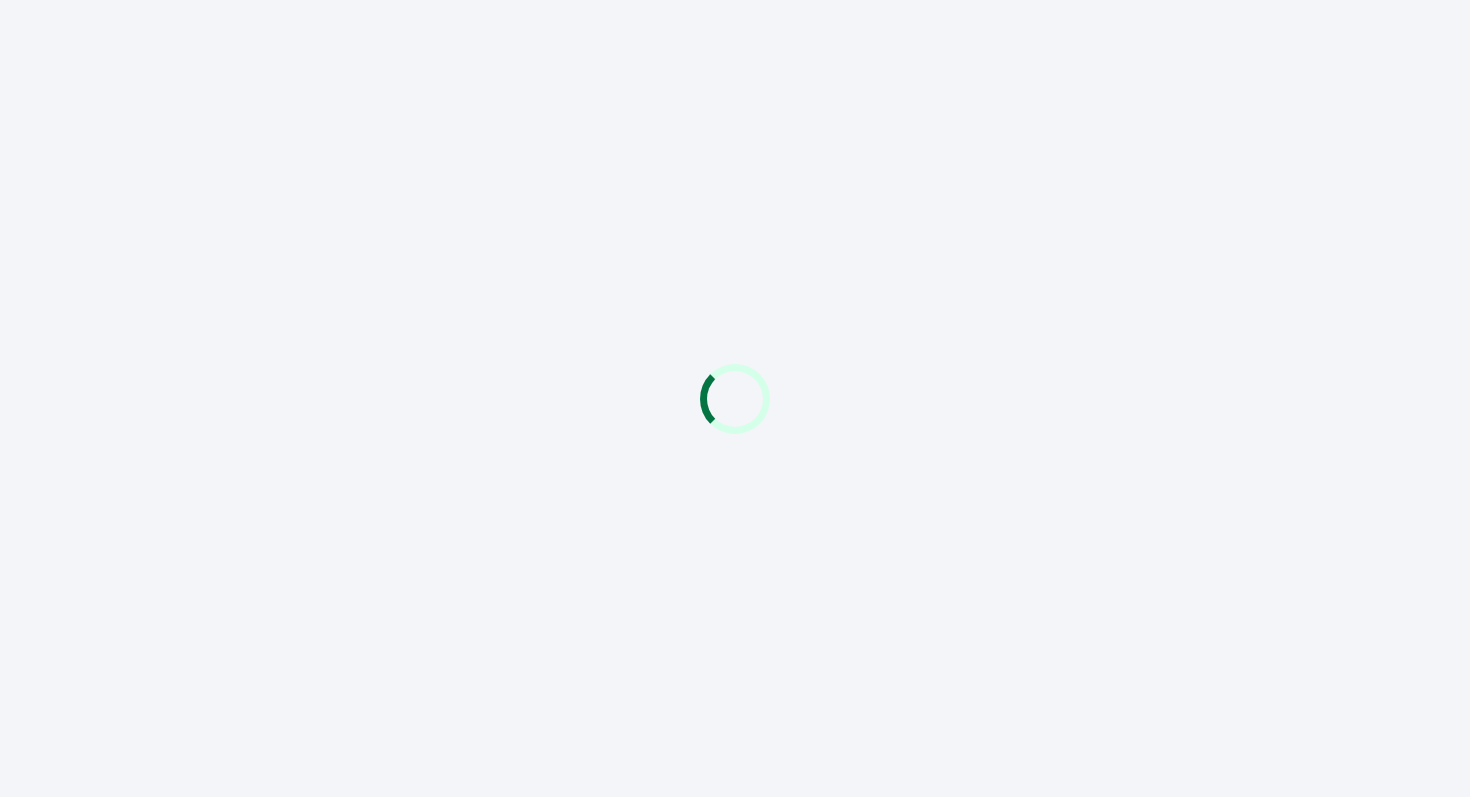 scroll, scrollTop: 0, scrollLeft: 0, axis: both 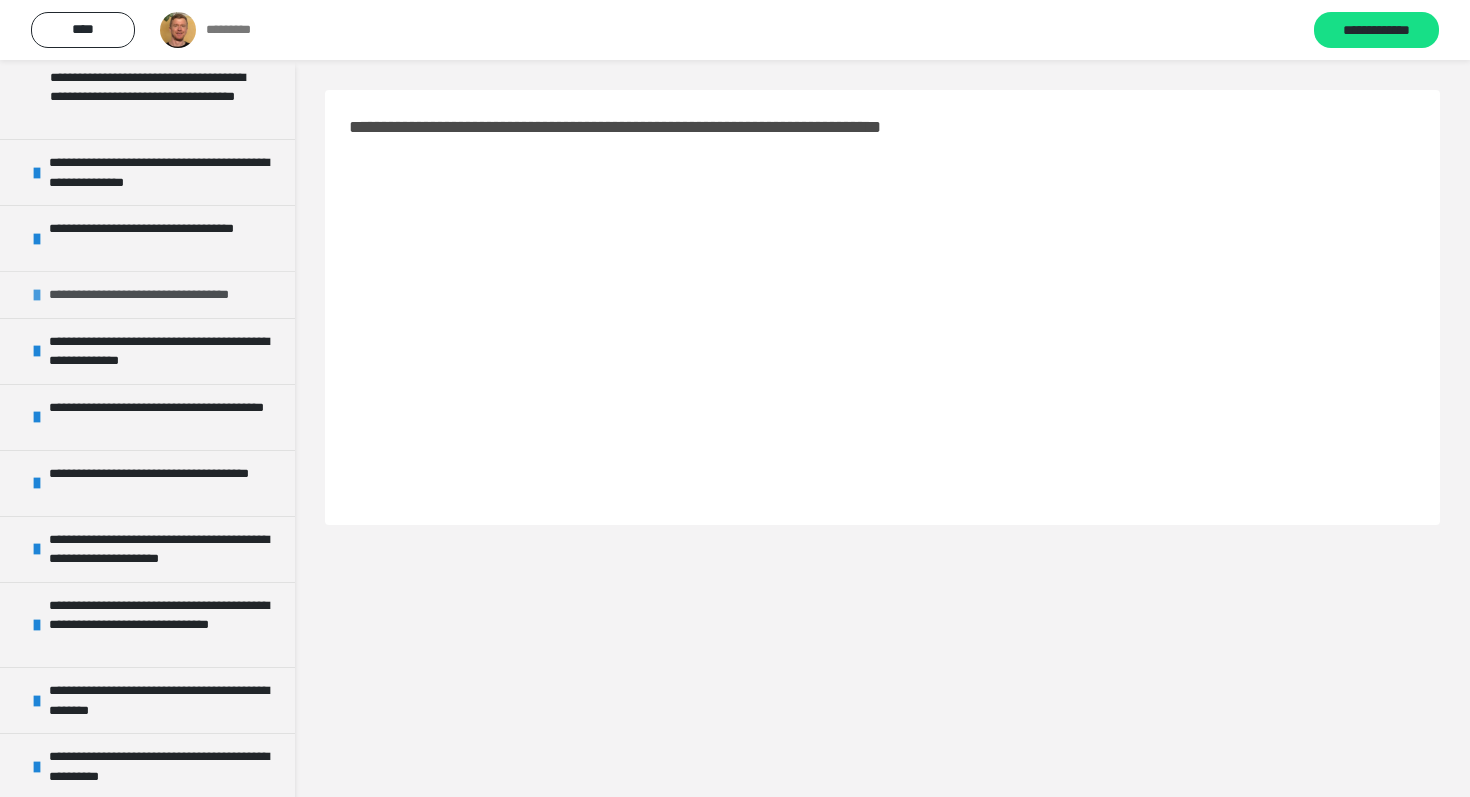 click on "**********" at bounding box center (162, 295) 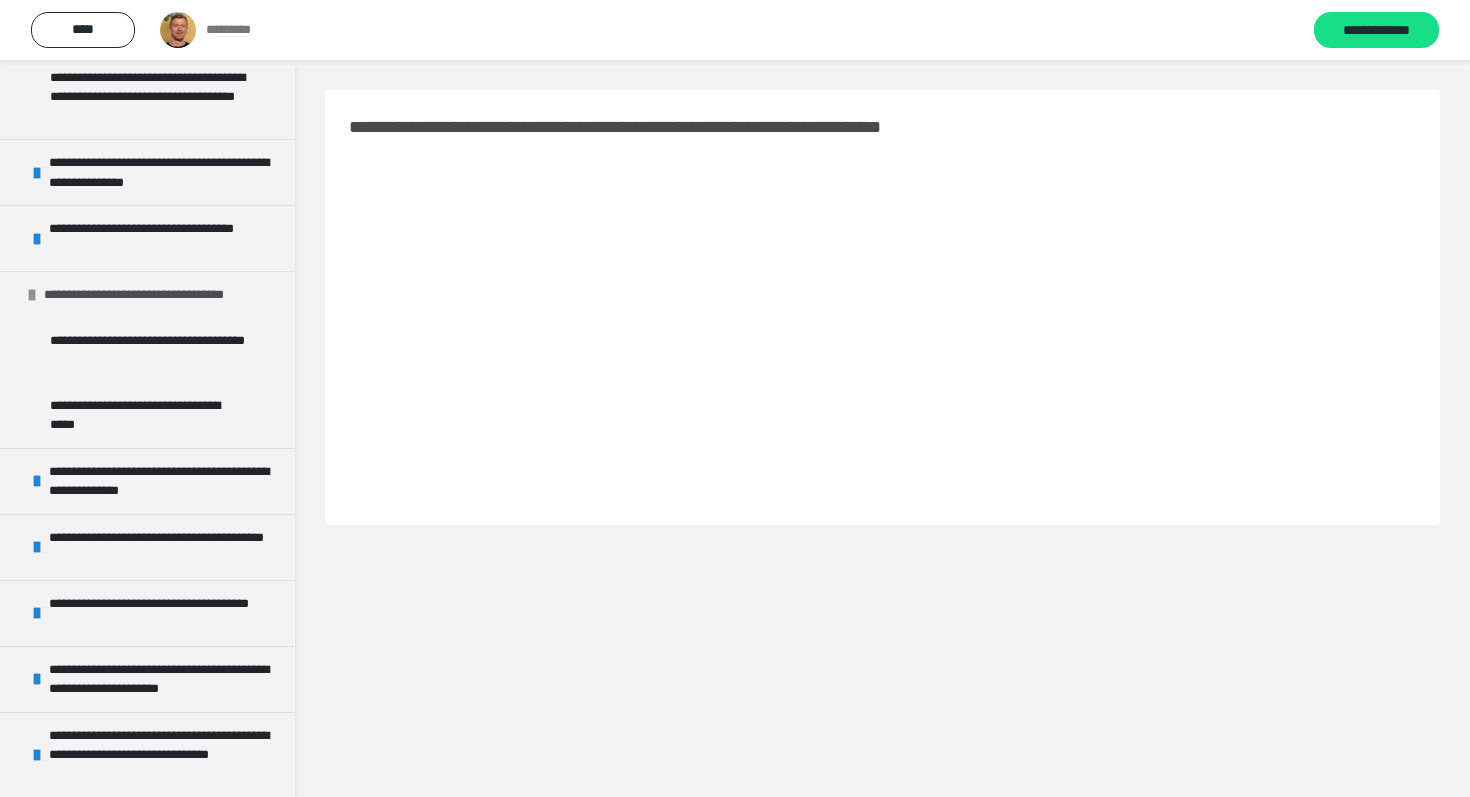 click on "**********" at bounding box center [157, 295] 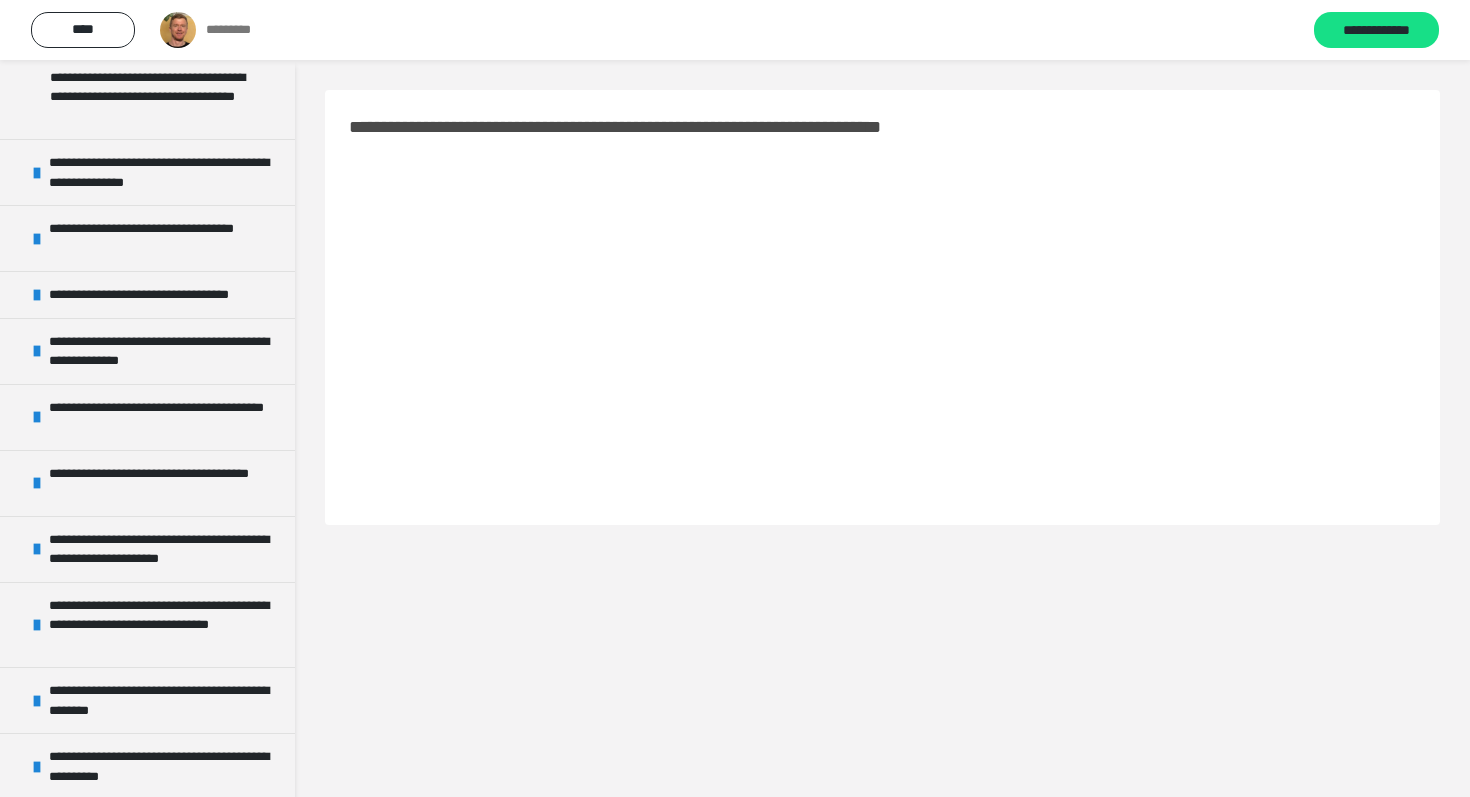 click on "**********" at bounding box center [882, 458] 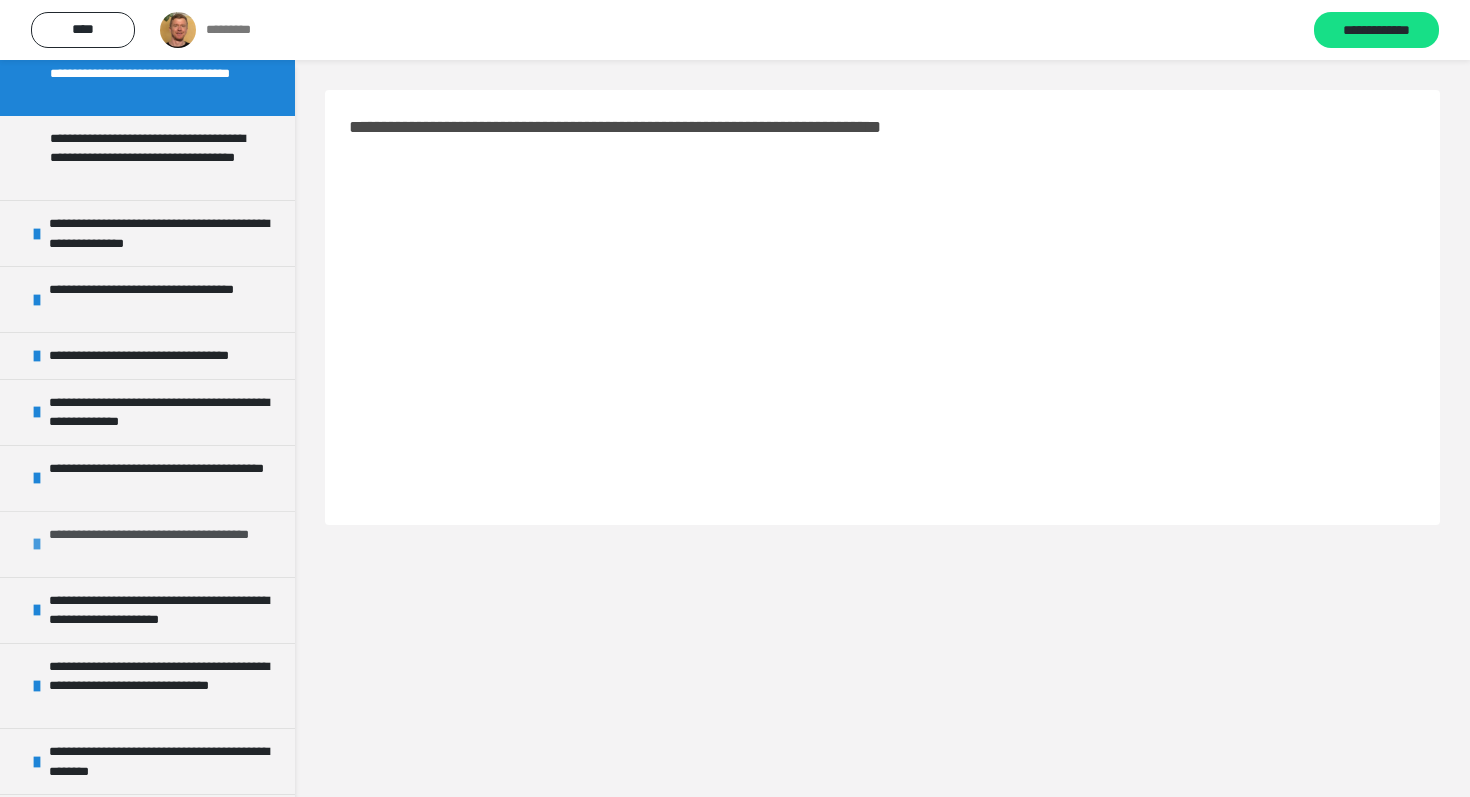 scroll, scrollTop: 250, scrollLeft: 0, axis: vertical 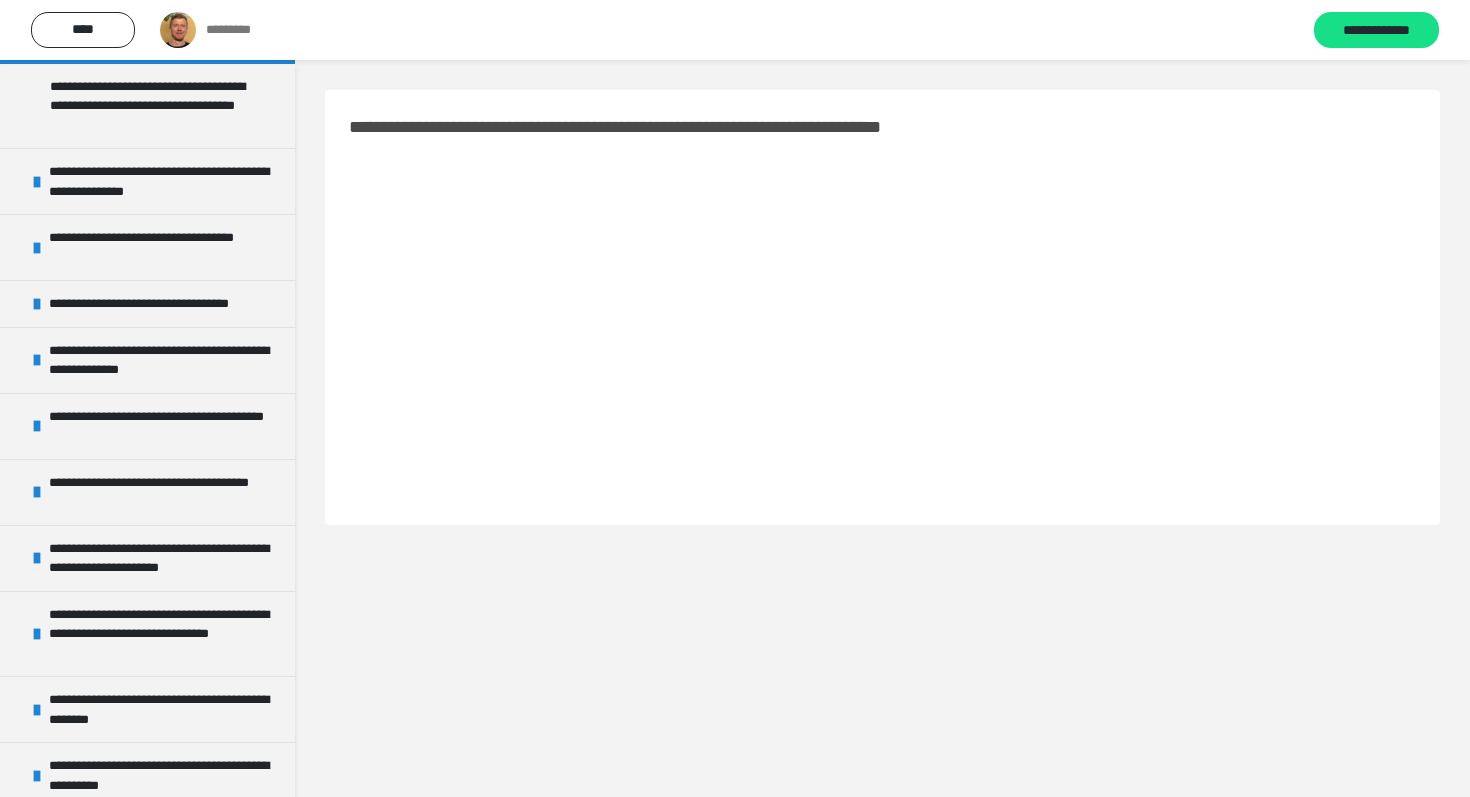 click at bounding box center [178, 30] 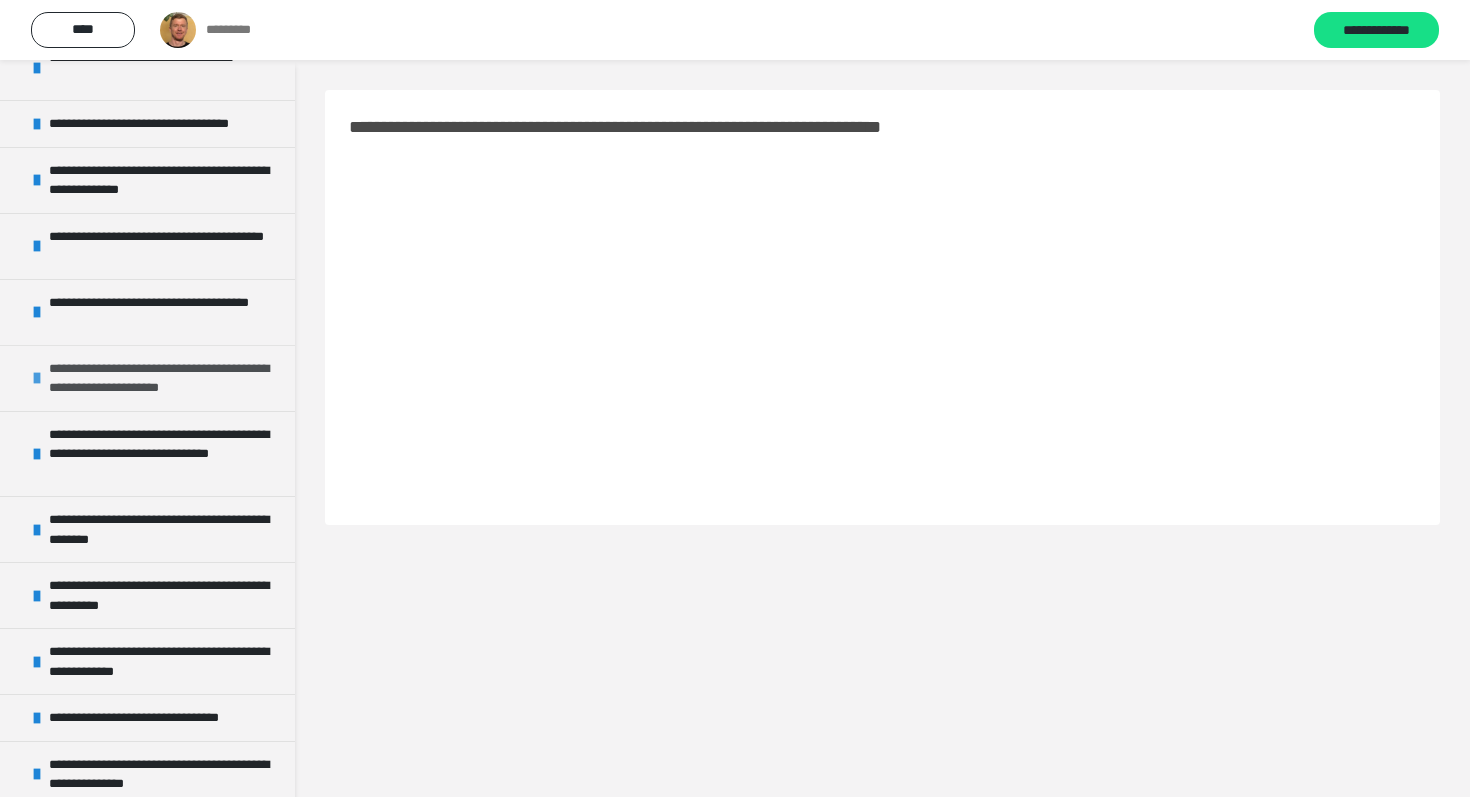 scroll, scrollTop: 507, scrollLeft: 0, axis: vertical 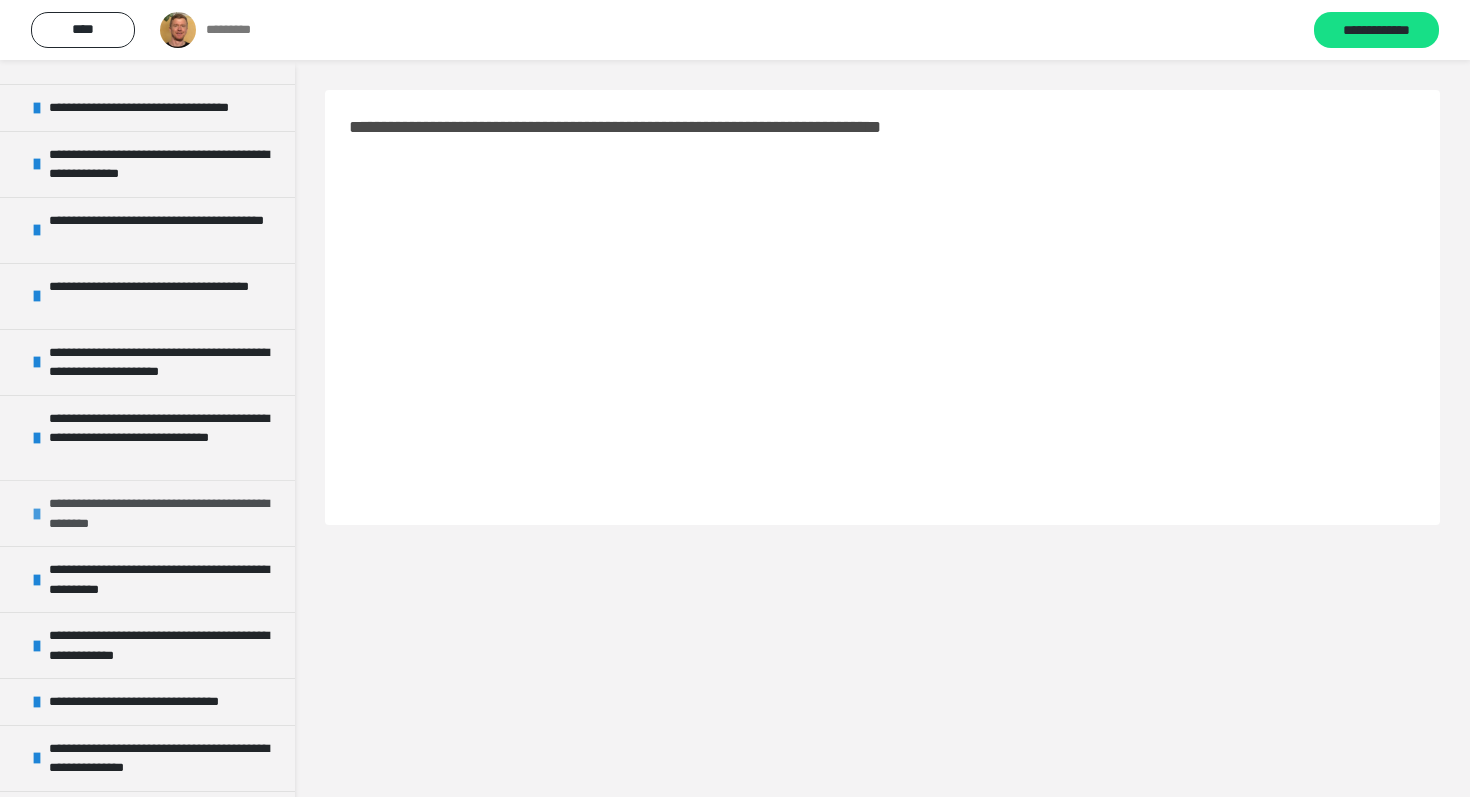 click on "**********" at bounding box center [167, 513] 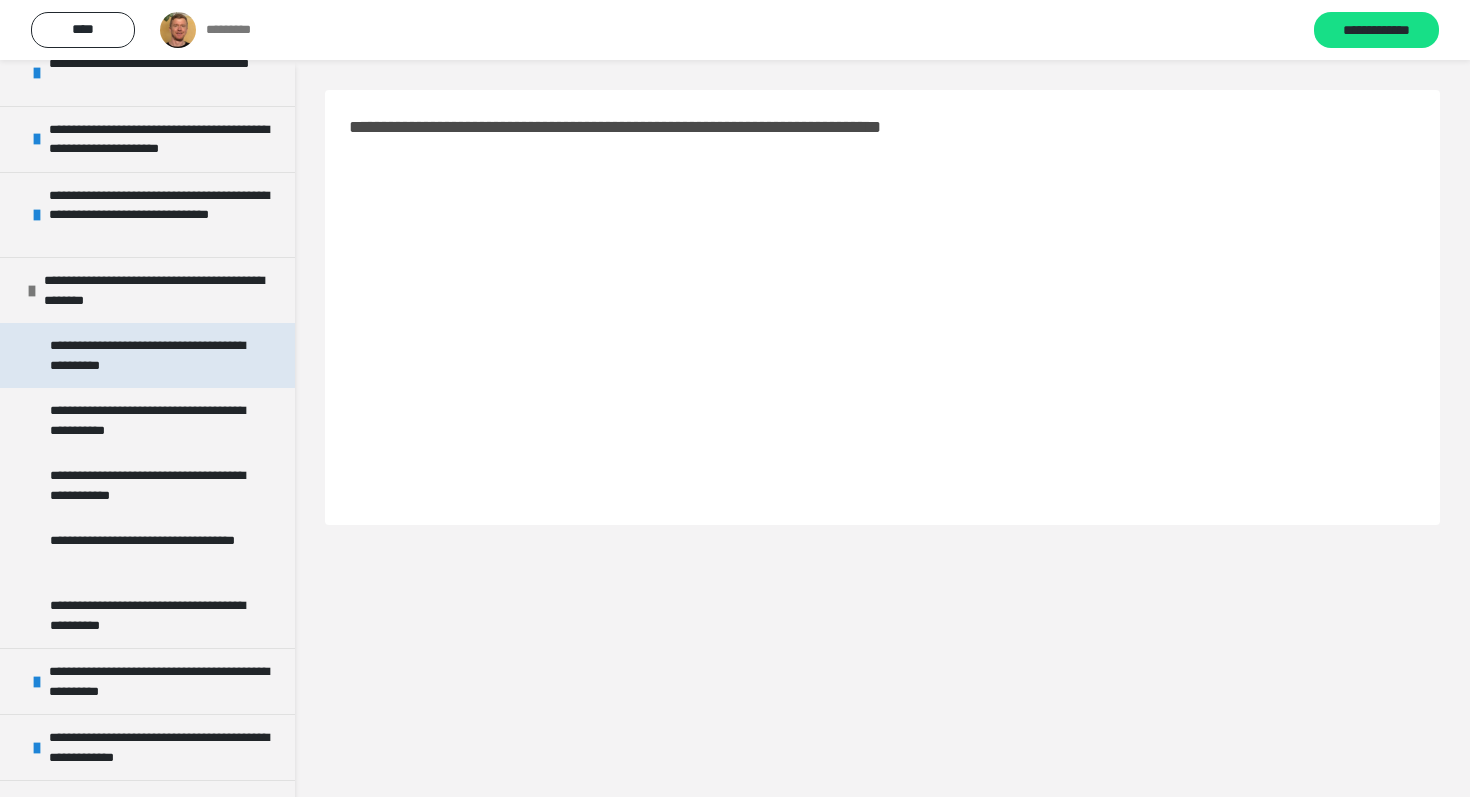 scroll, scrollTop: 731, scrollLeft: 0, axis: vertical 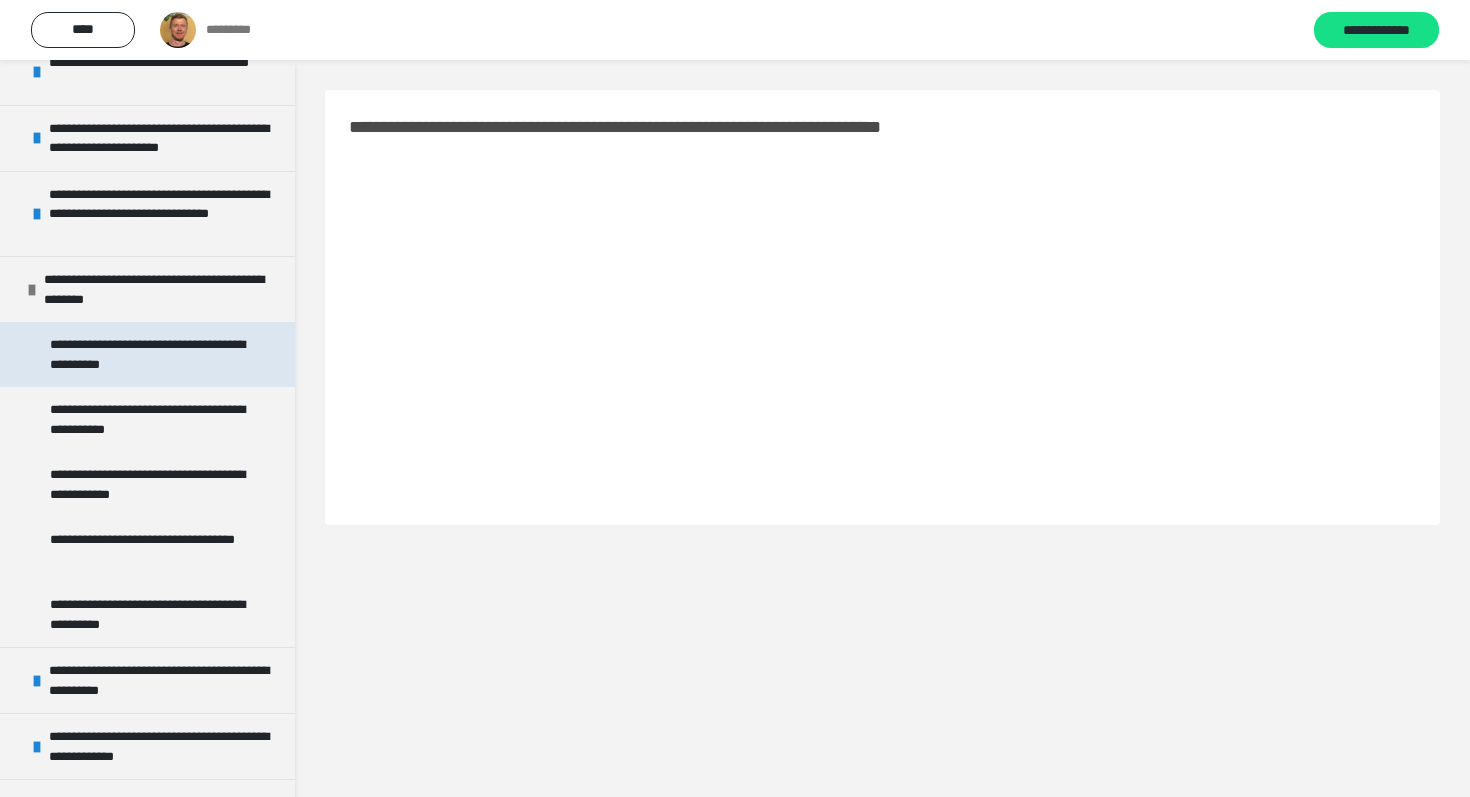 click on "**********" at bounding box center [149, 354] 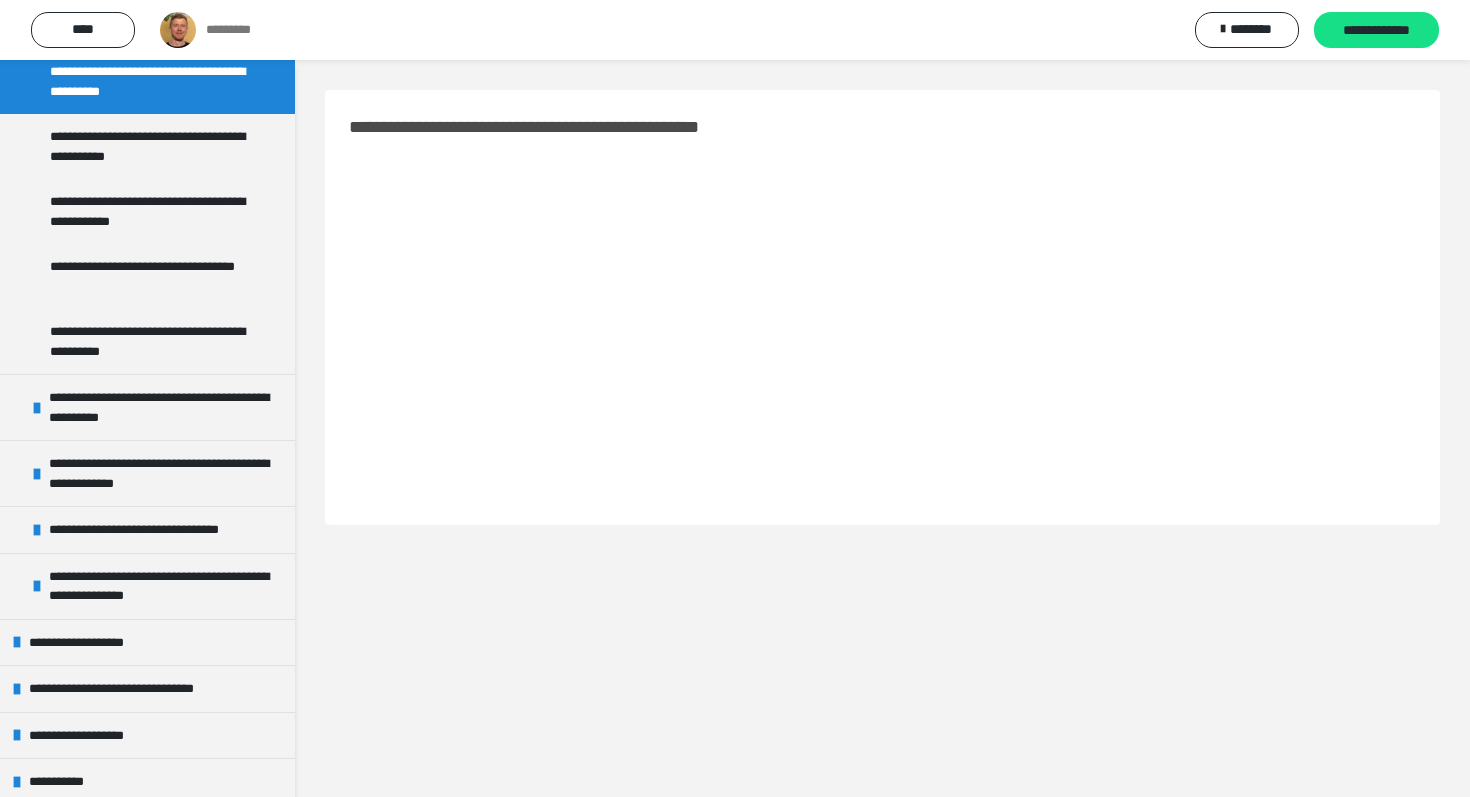 scroll, scrollTop: 1005, scrollLeft: 0, axis: vertical 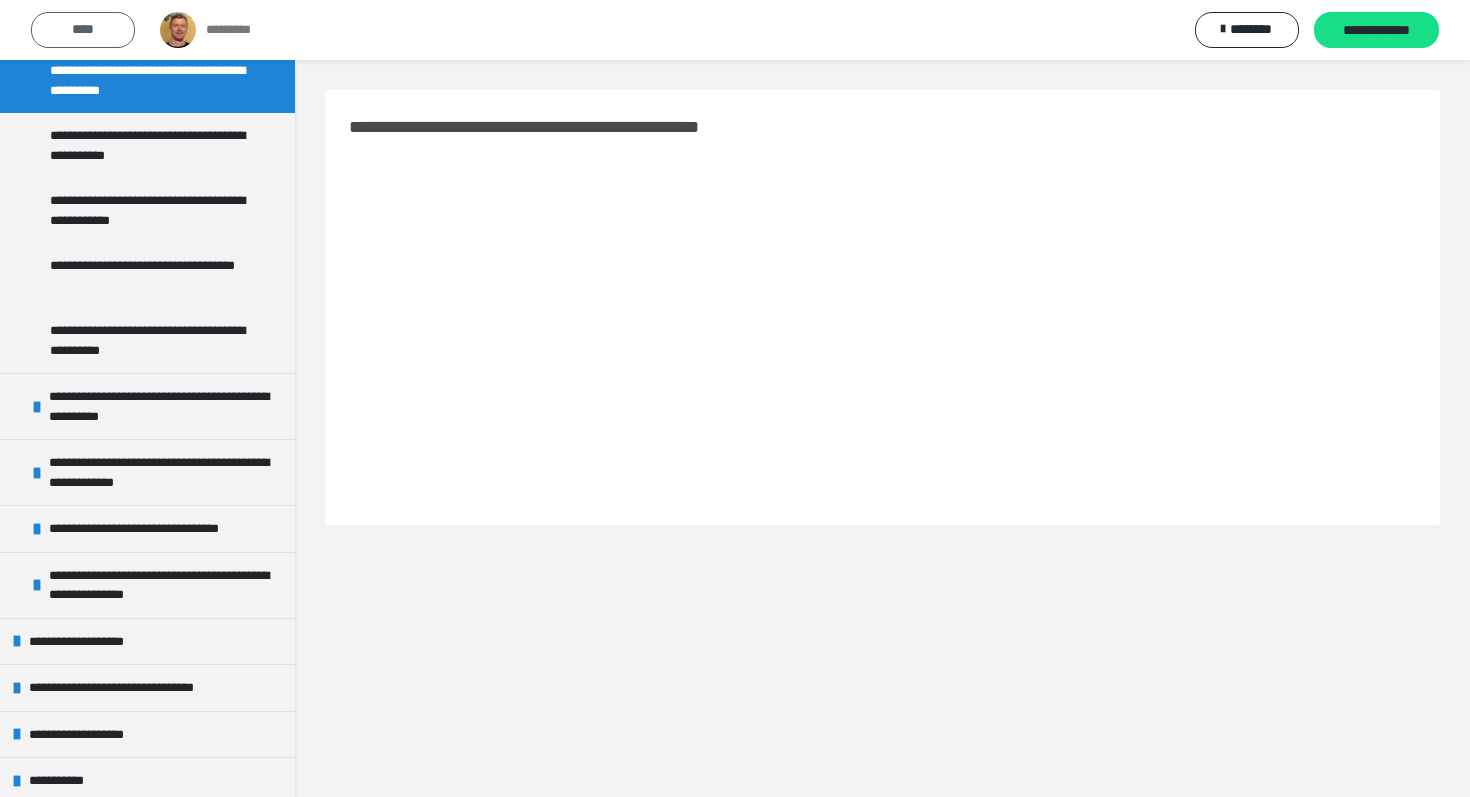 click on "****" at bounding box center [83, 30] 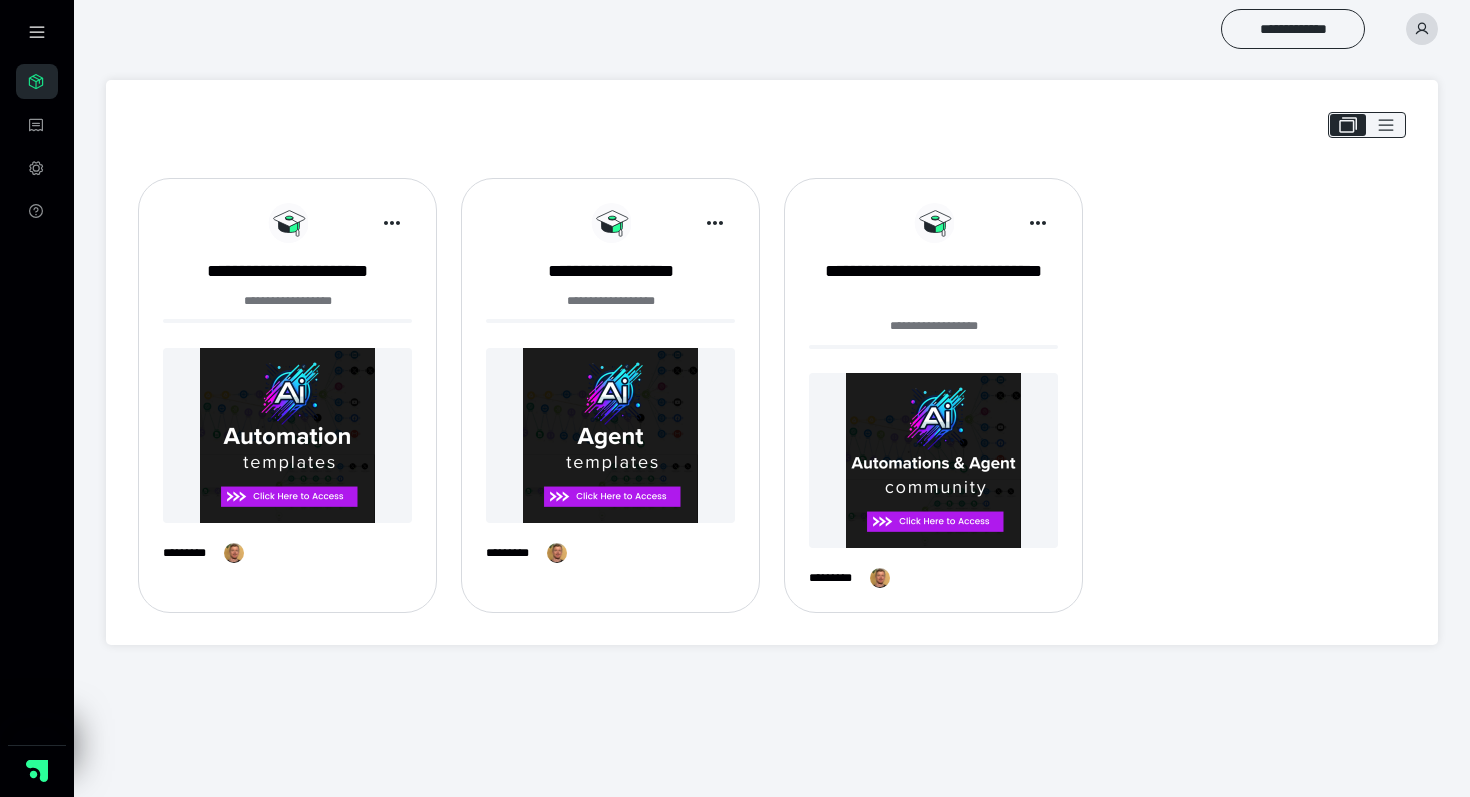 scroll, scrollTop: 0, scrollLeft: 0, axis: both 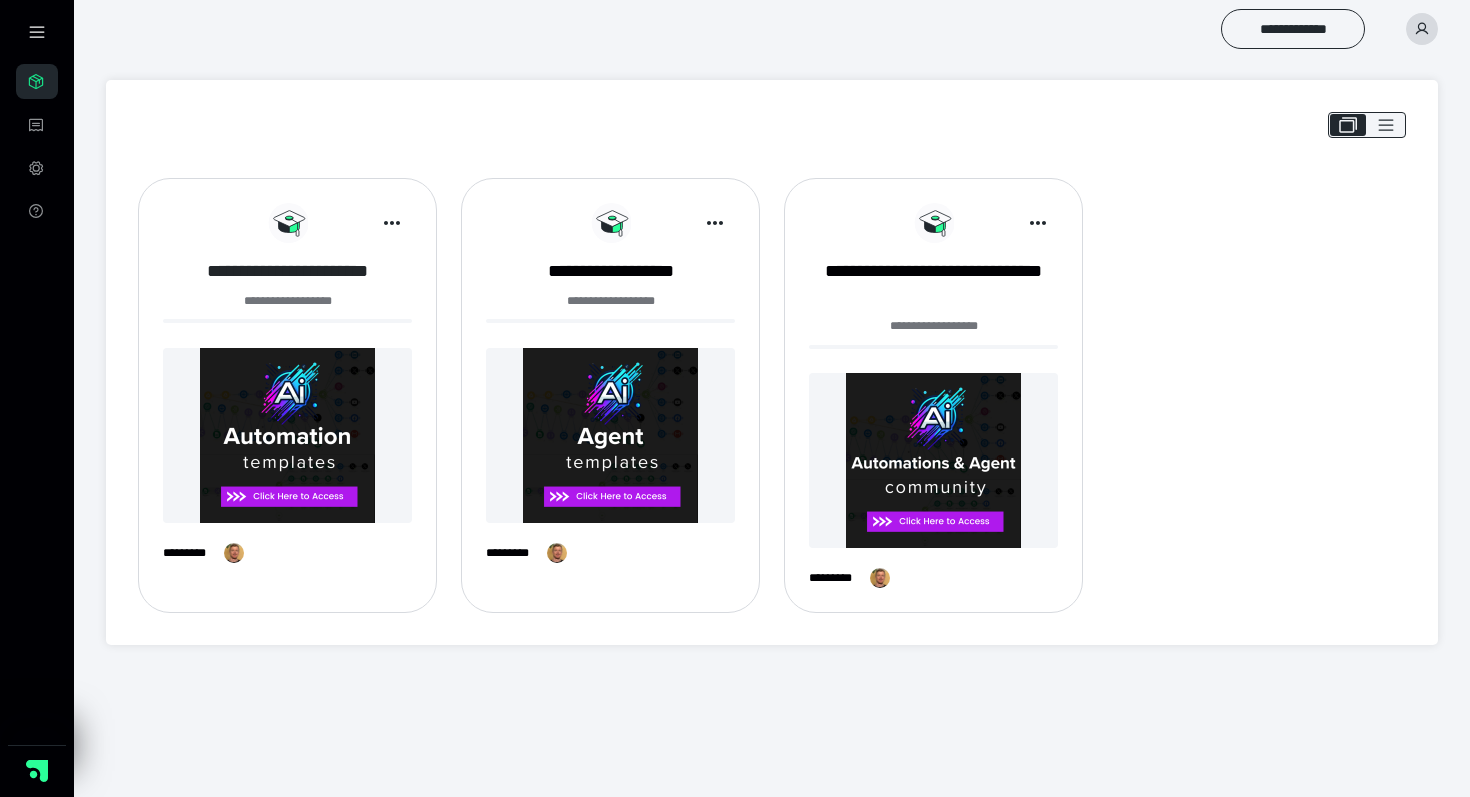 click on "**********" at bounding box center (287, 271) 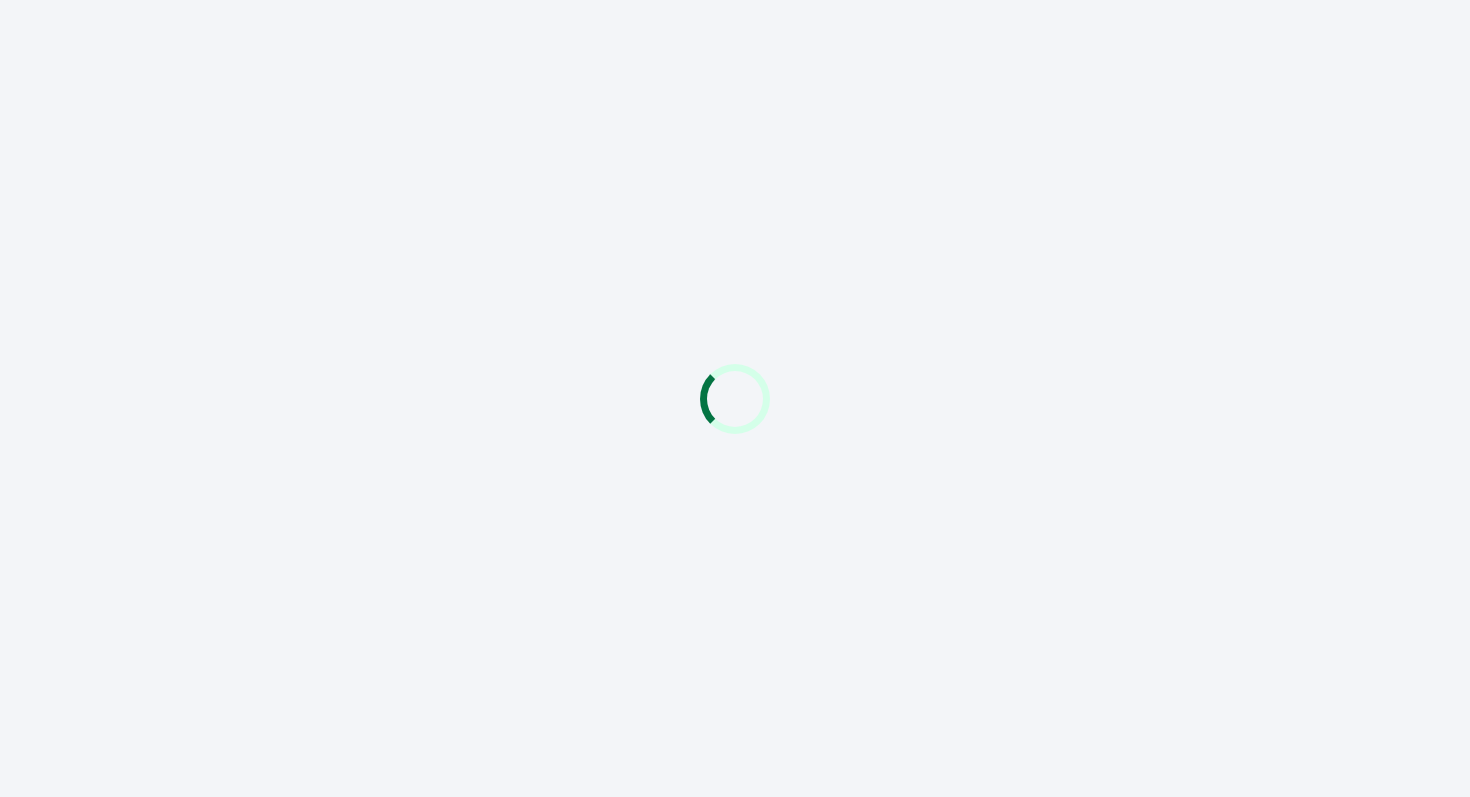 scroll, scrollTop: 0, scrollLeft: 0, axis: both 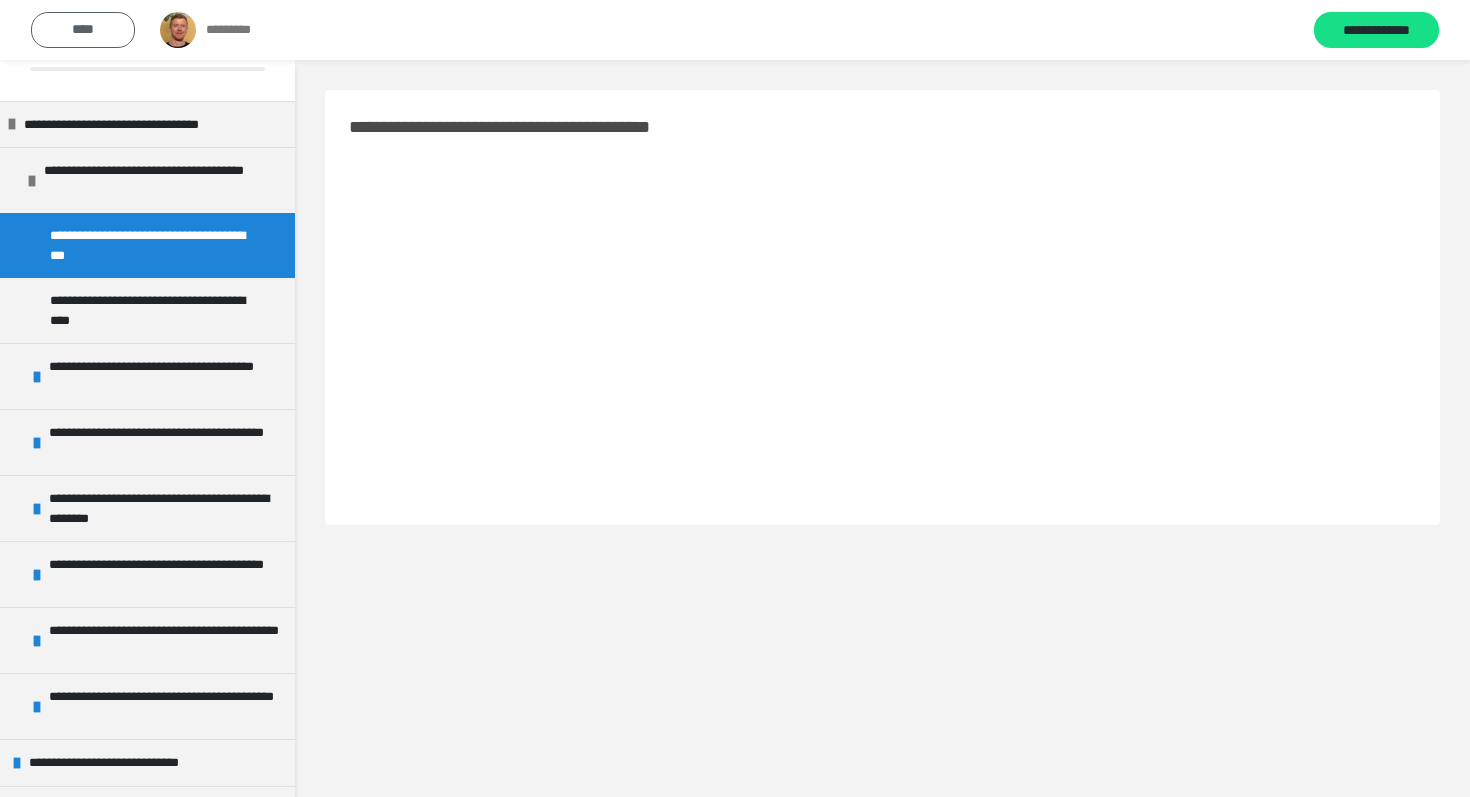 click on "****" at bounding box center (83, 30) 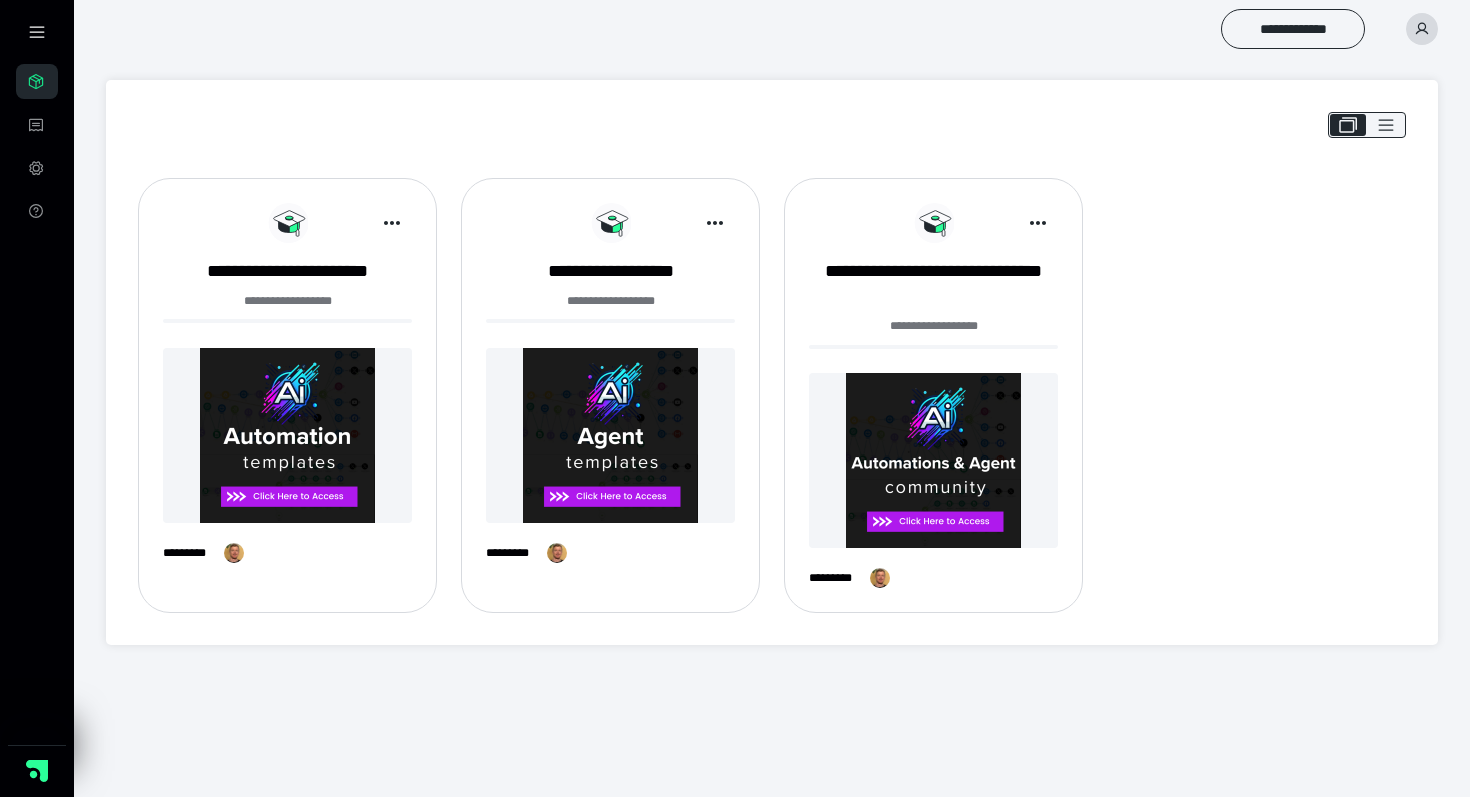 scroll, scrollTop: 0, scrollLeft: 0, axis: both 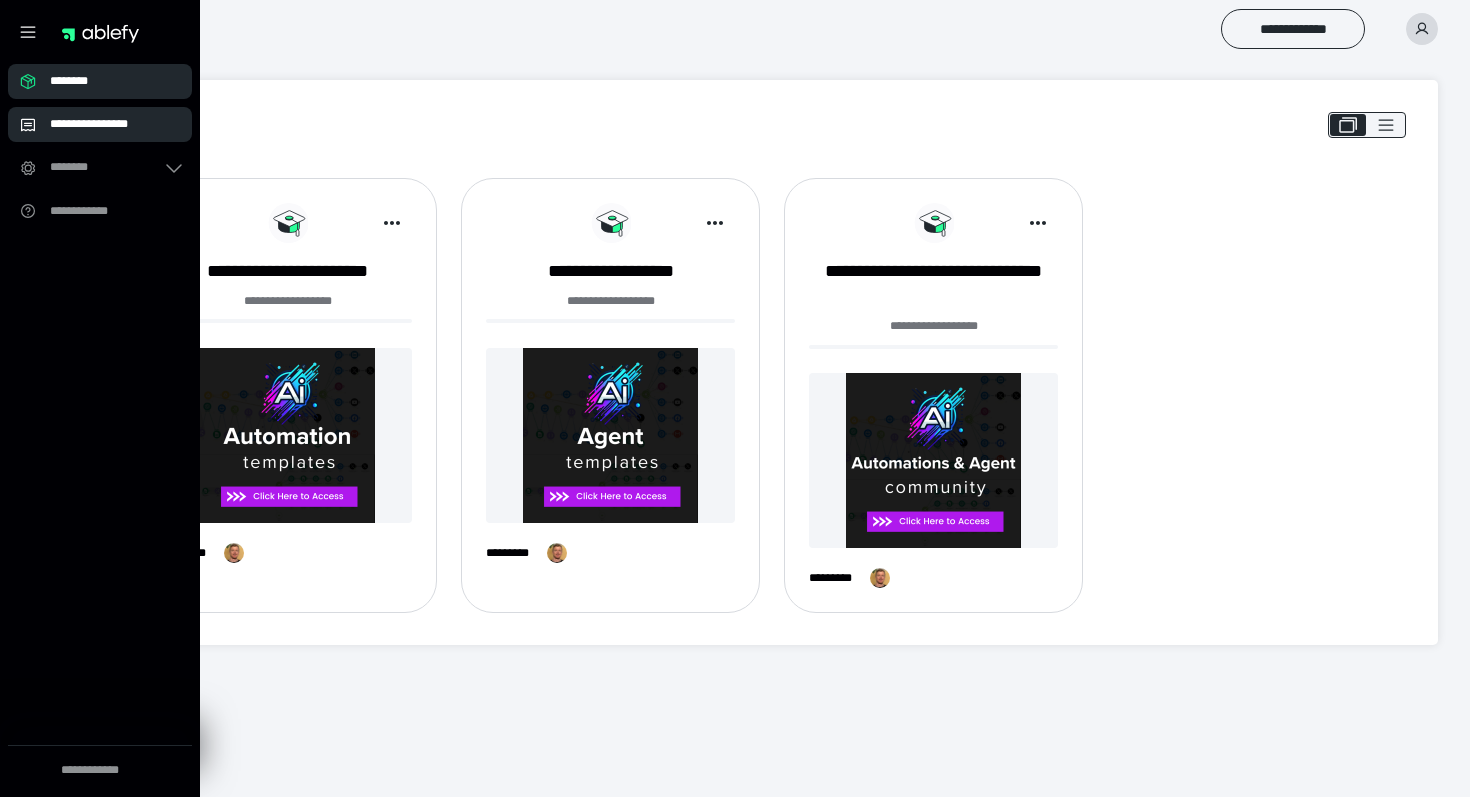click on "**********" at bounding box center [100, 124] 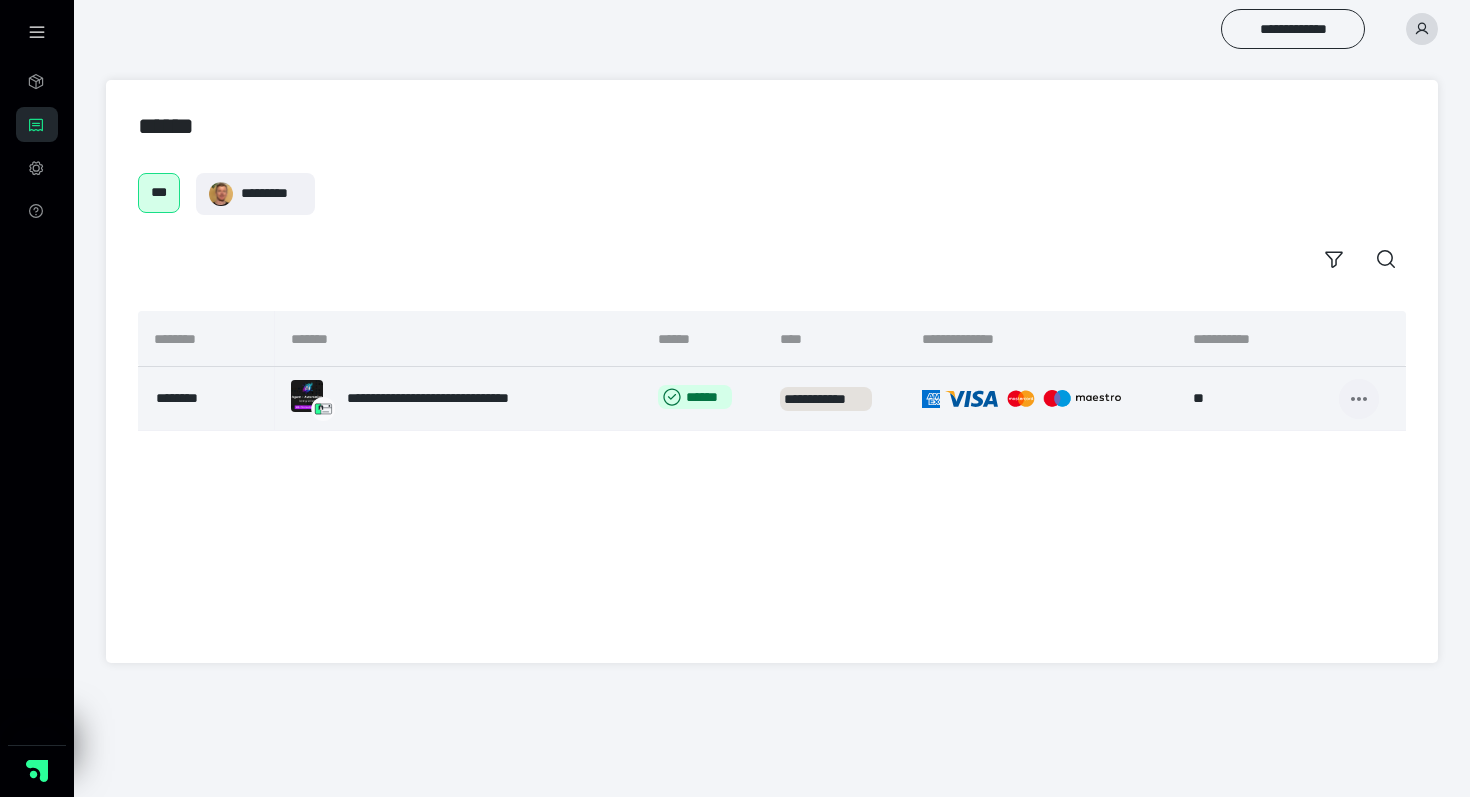 click 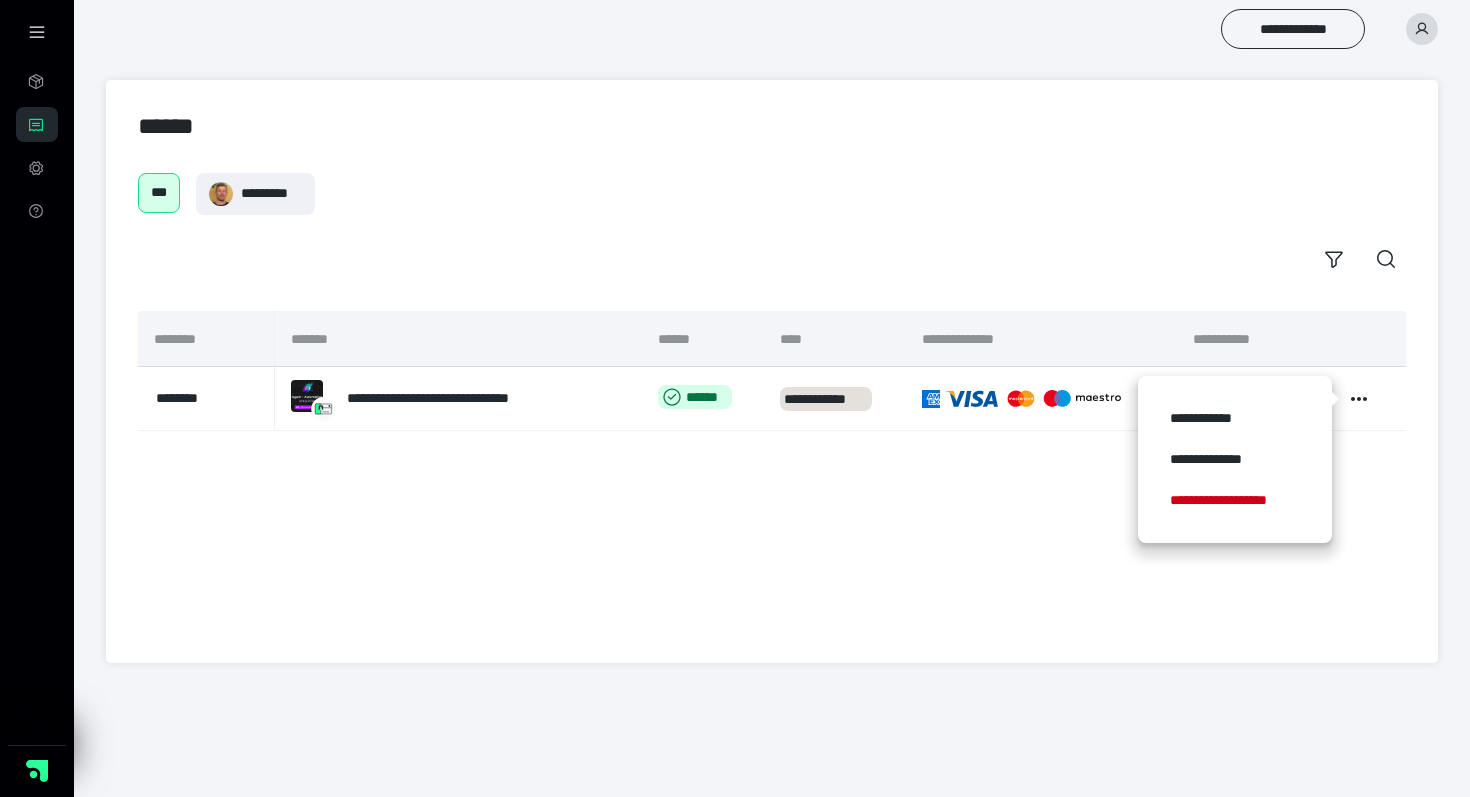 click on "[FIRST] [LAST]" at bounding box center (772, 194) 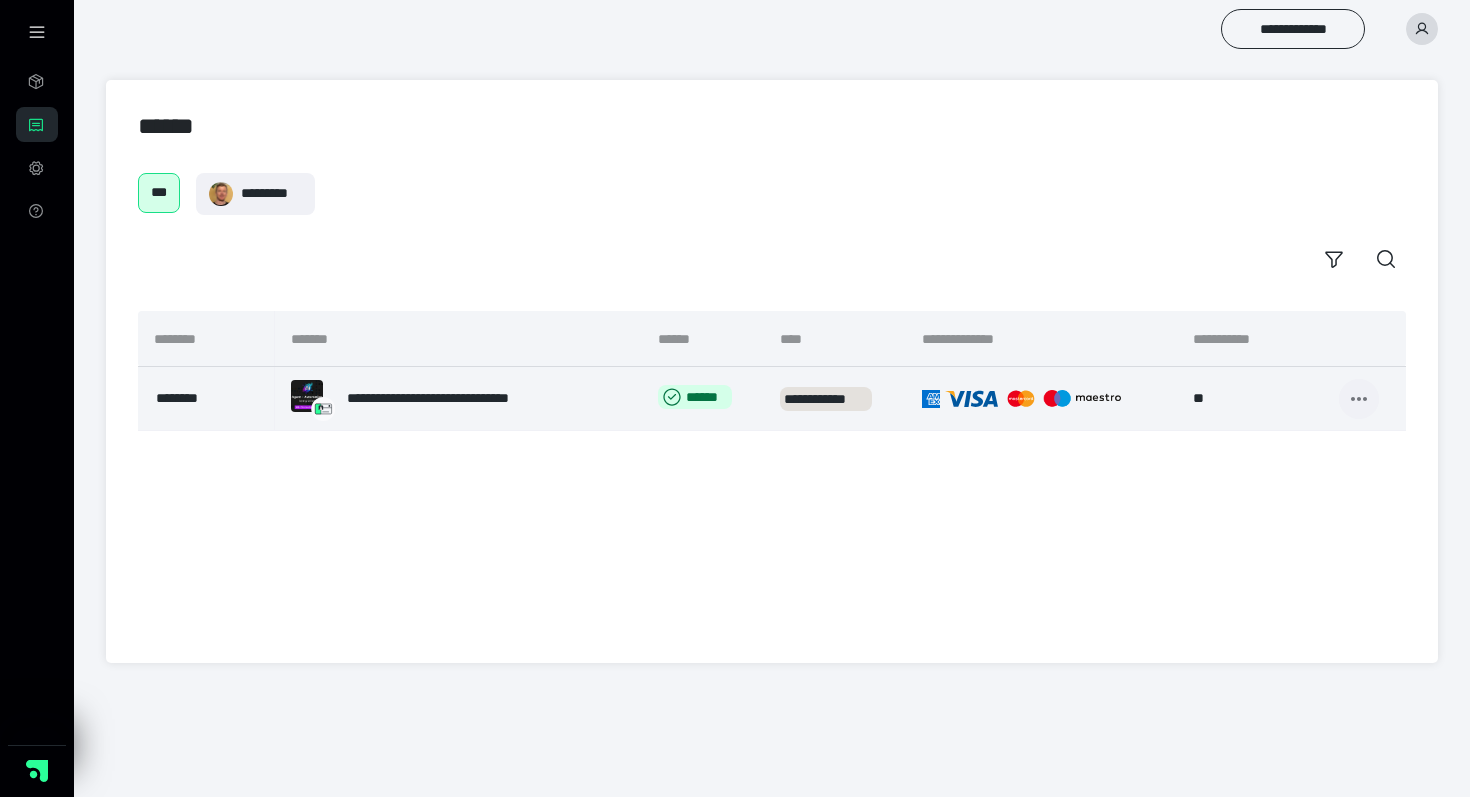 click 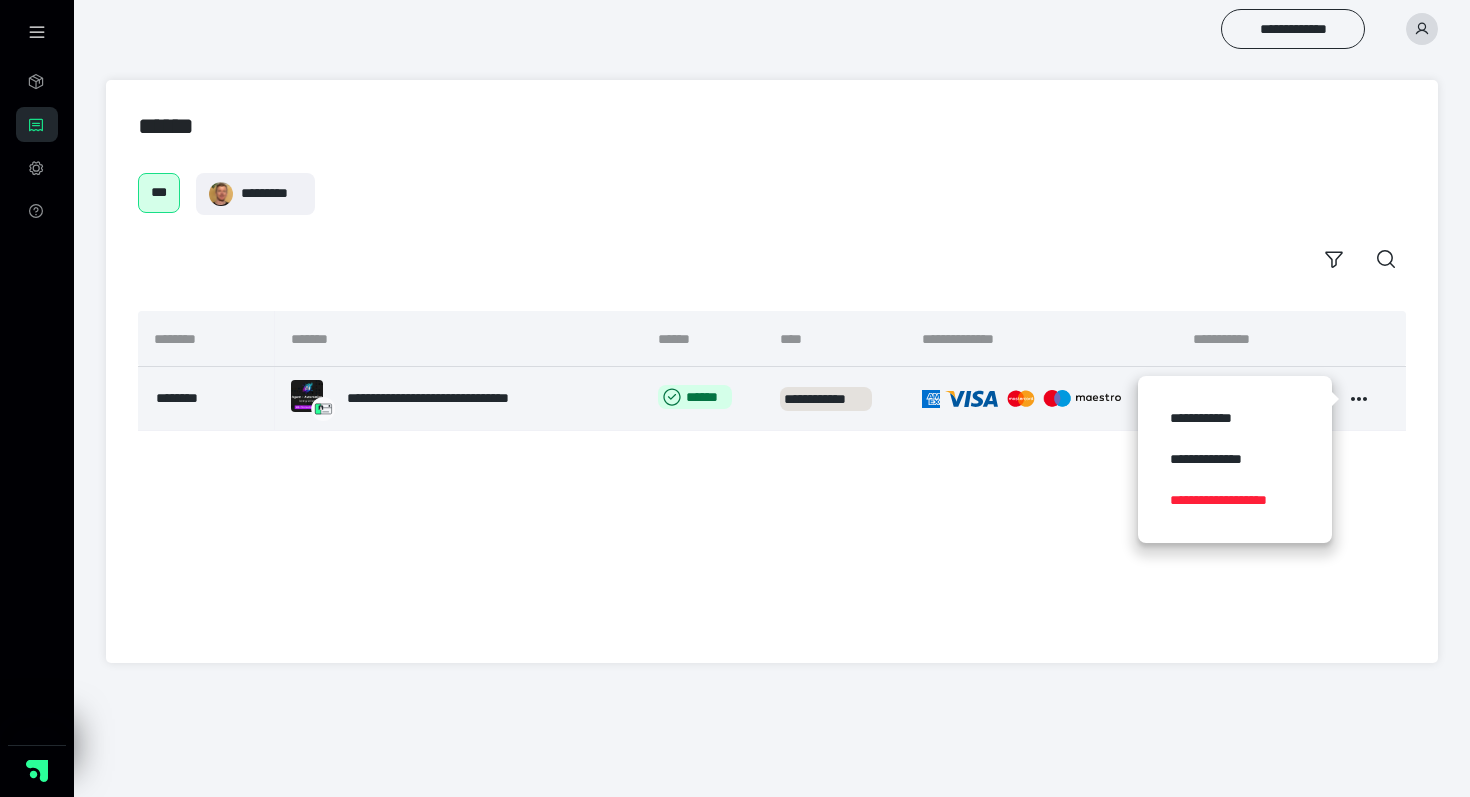 click on "**********" at bounding box center (1235, 500) 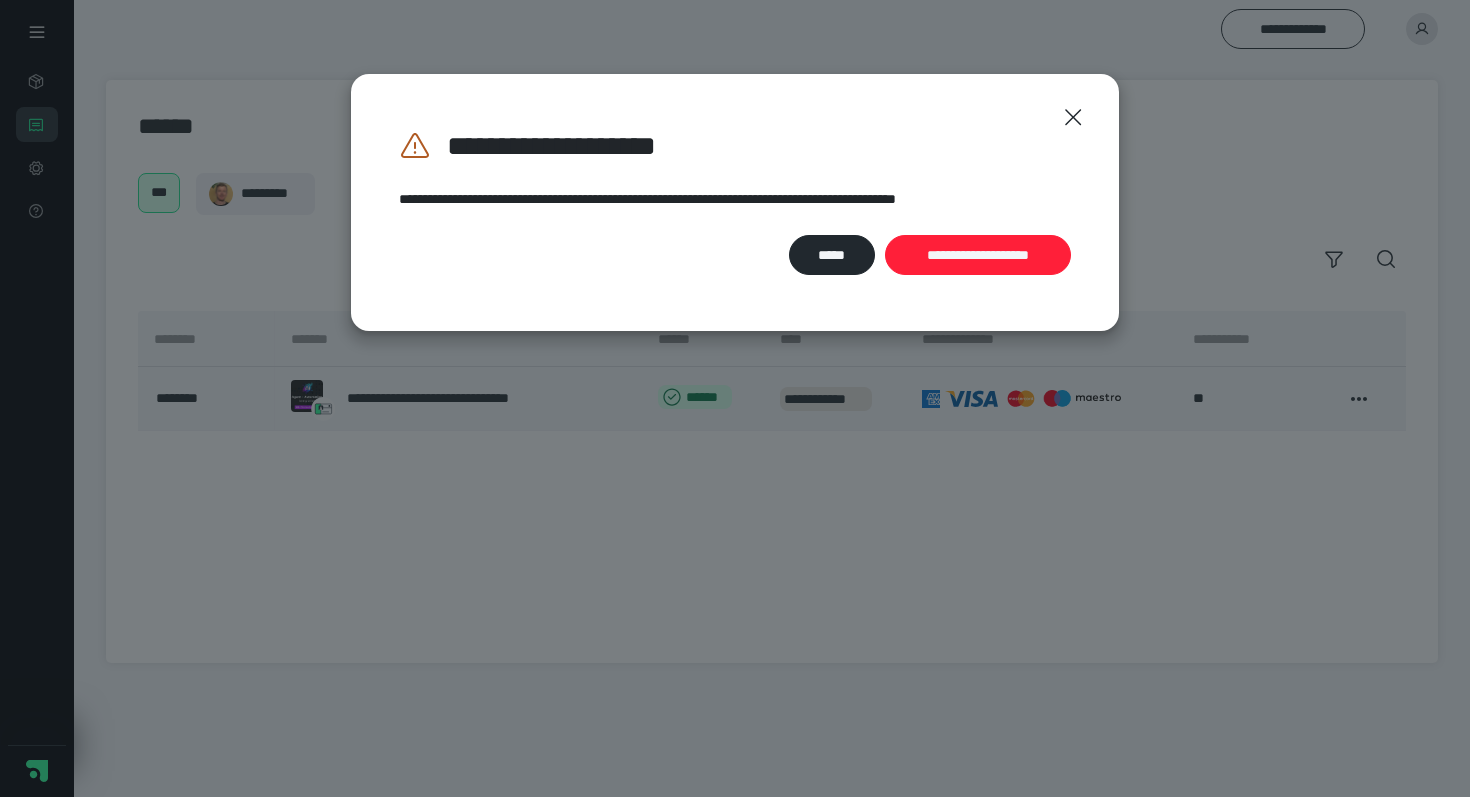 click on "**********" at bounding box center [978, 255] 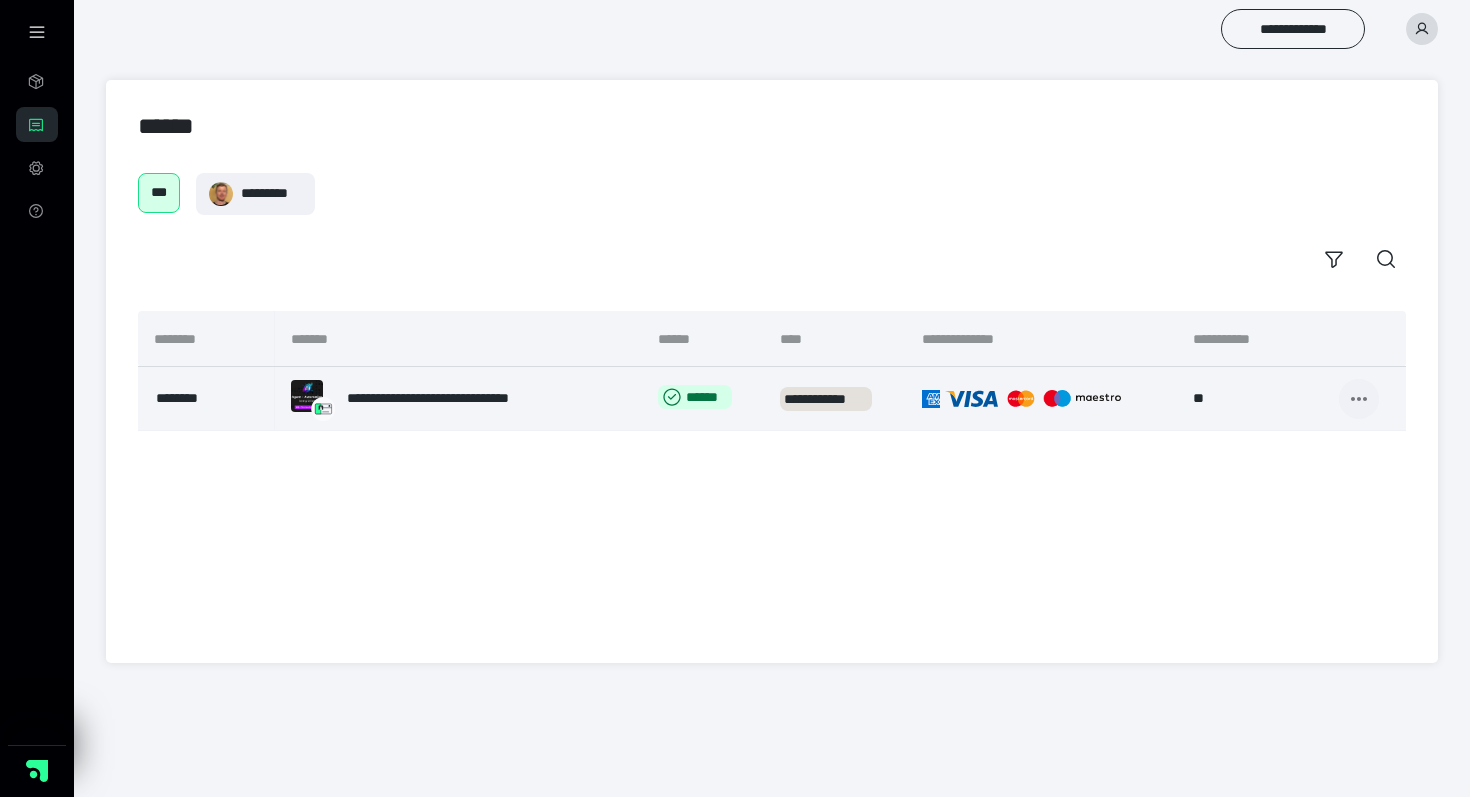 click 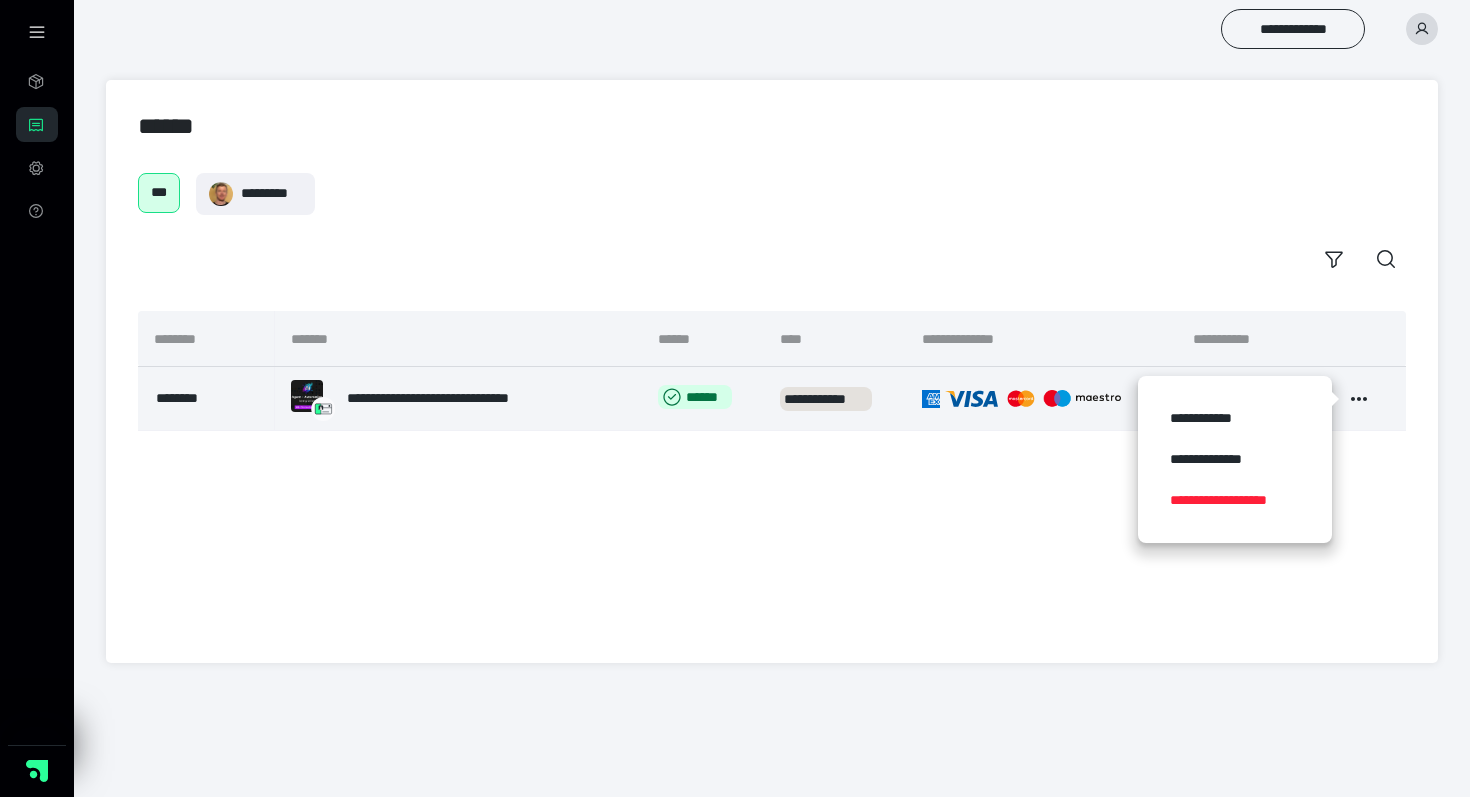 click on "**********" at bounding box center [1235, 500] 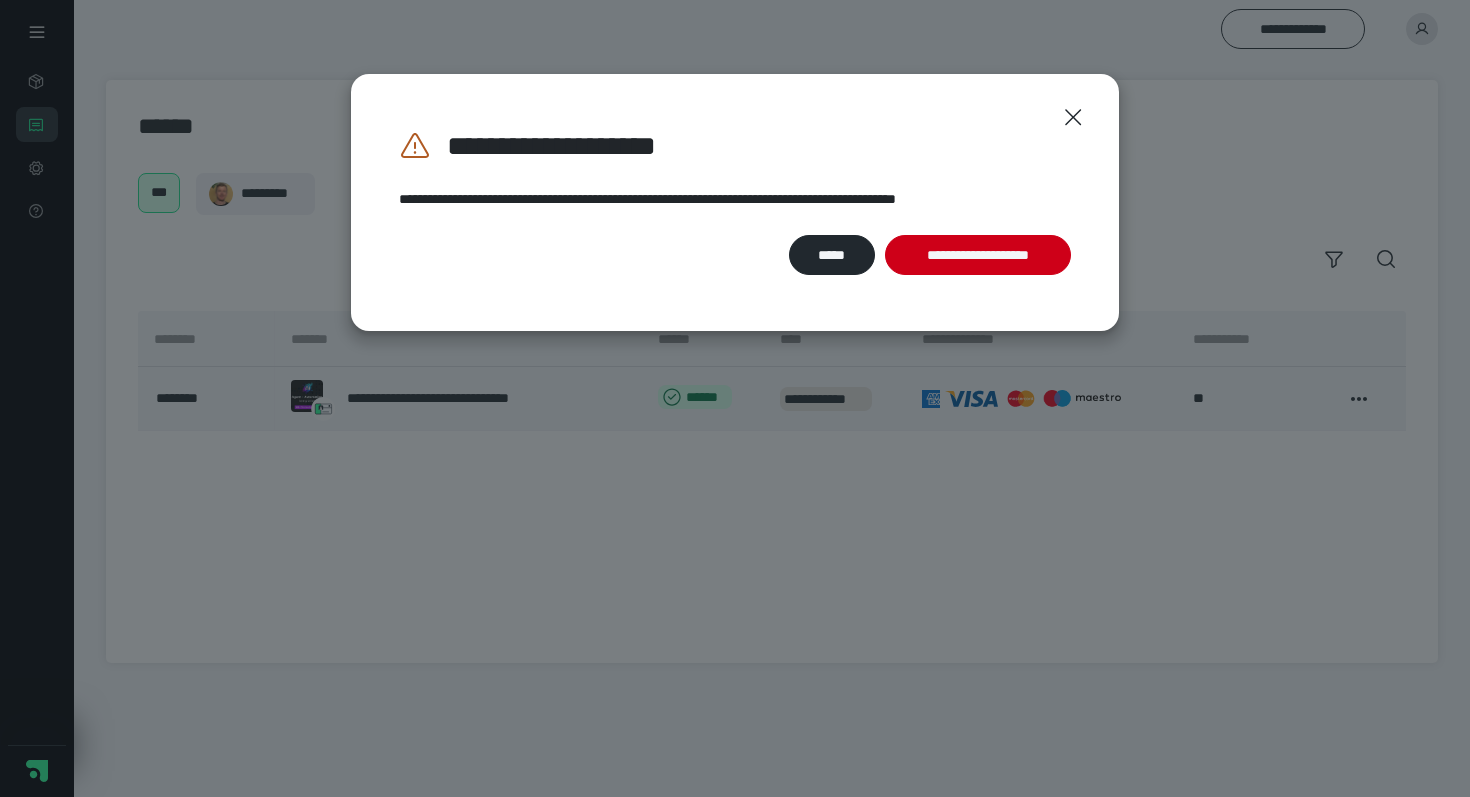 click on "[STREET_ADDRESS] [CITY], [STATE]" at bounding box center (735, 203) 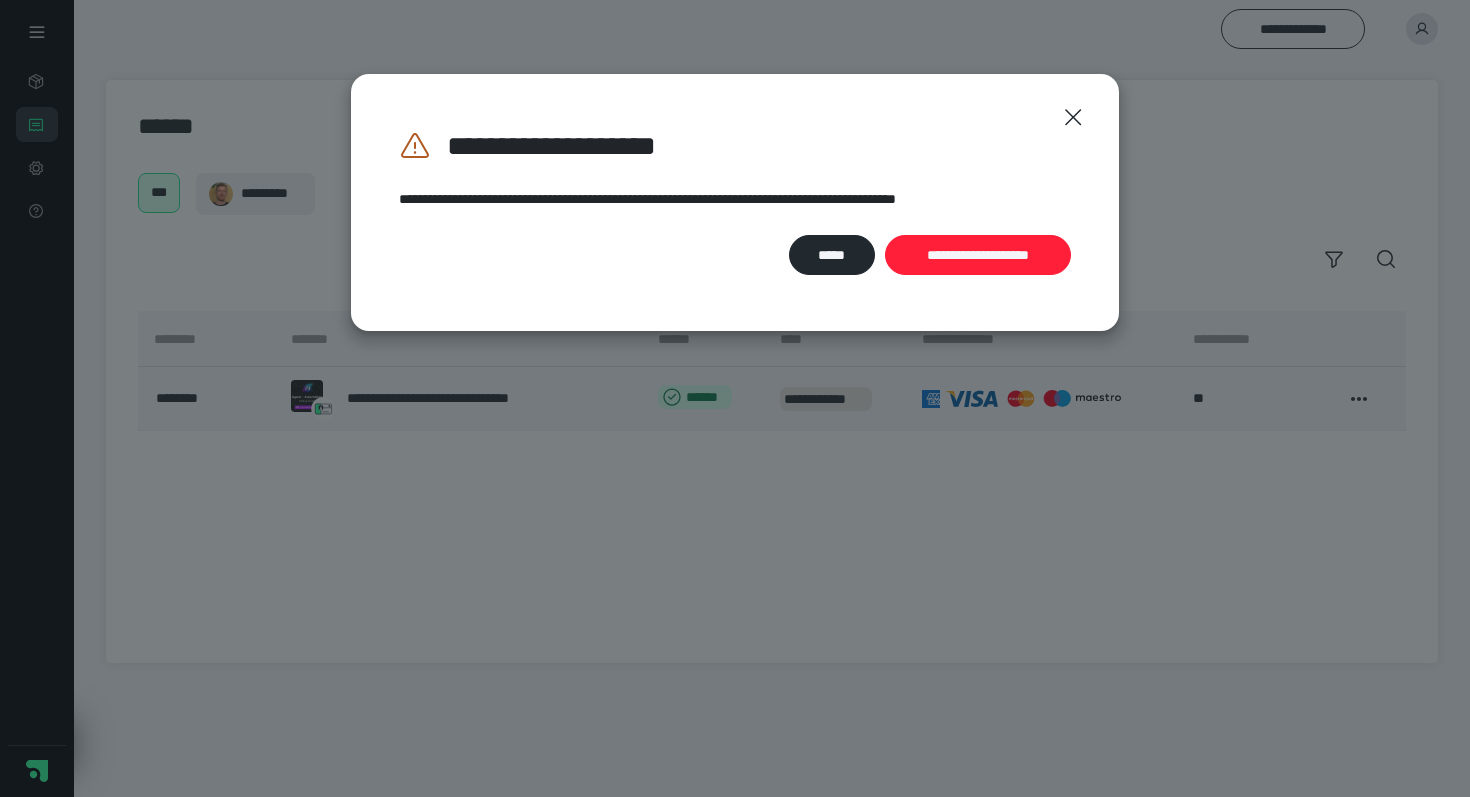 click on "**********" at bounding box center (978, 255) 